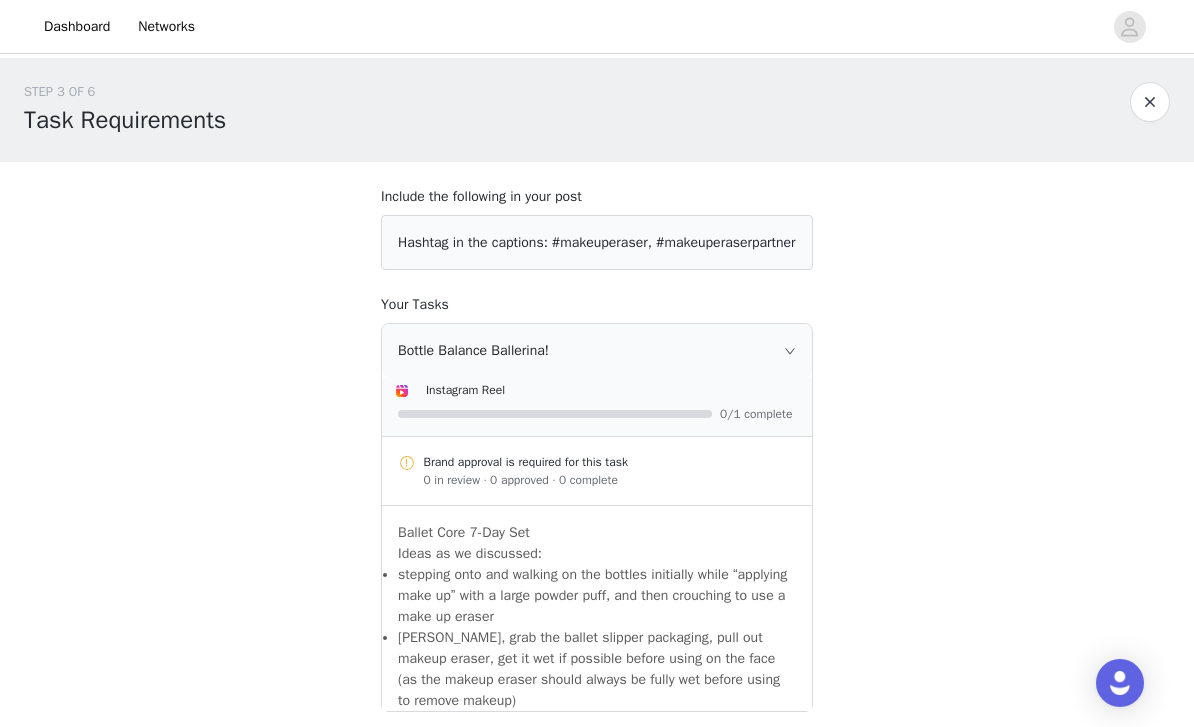 scroll, scrollTop: 0, scrollLeft: 0, axis: both 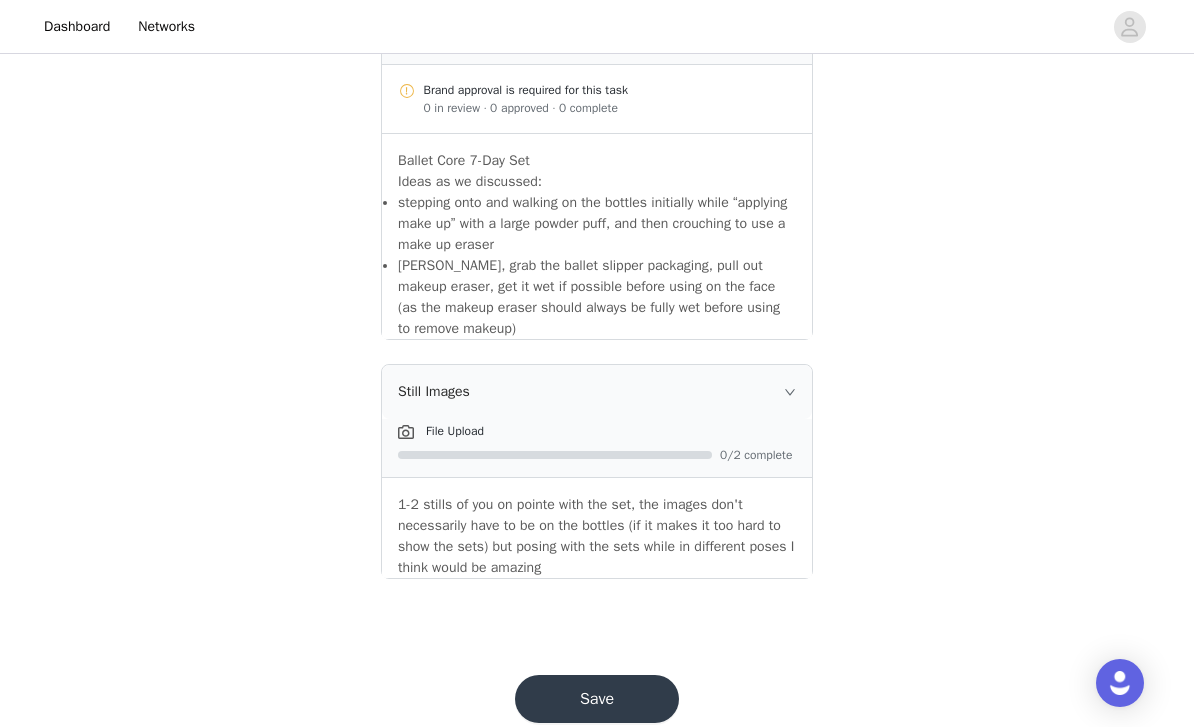 click on "Save" at bounding box center (597, 699) 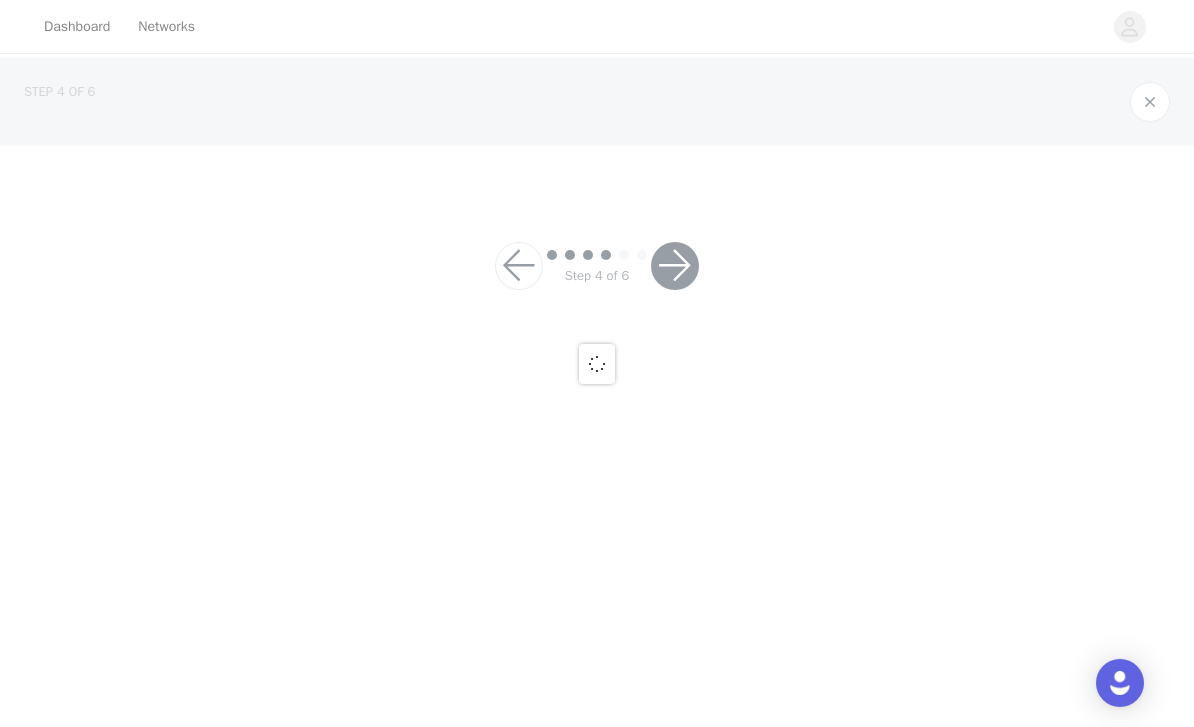 scroll, scrollTop: 0, scrollLeft: 0, axis: both 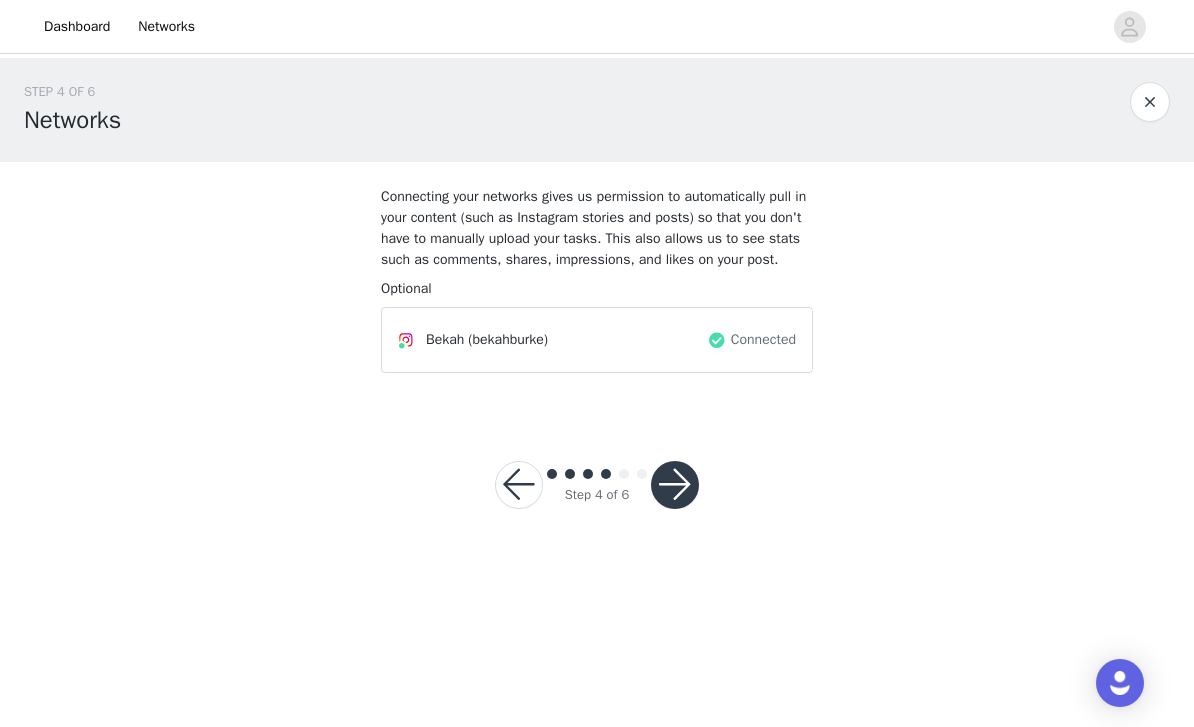 click at bounding box center (675, 485) 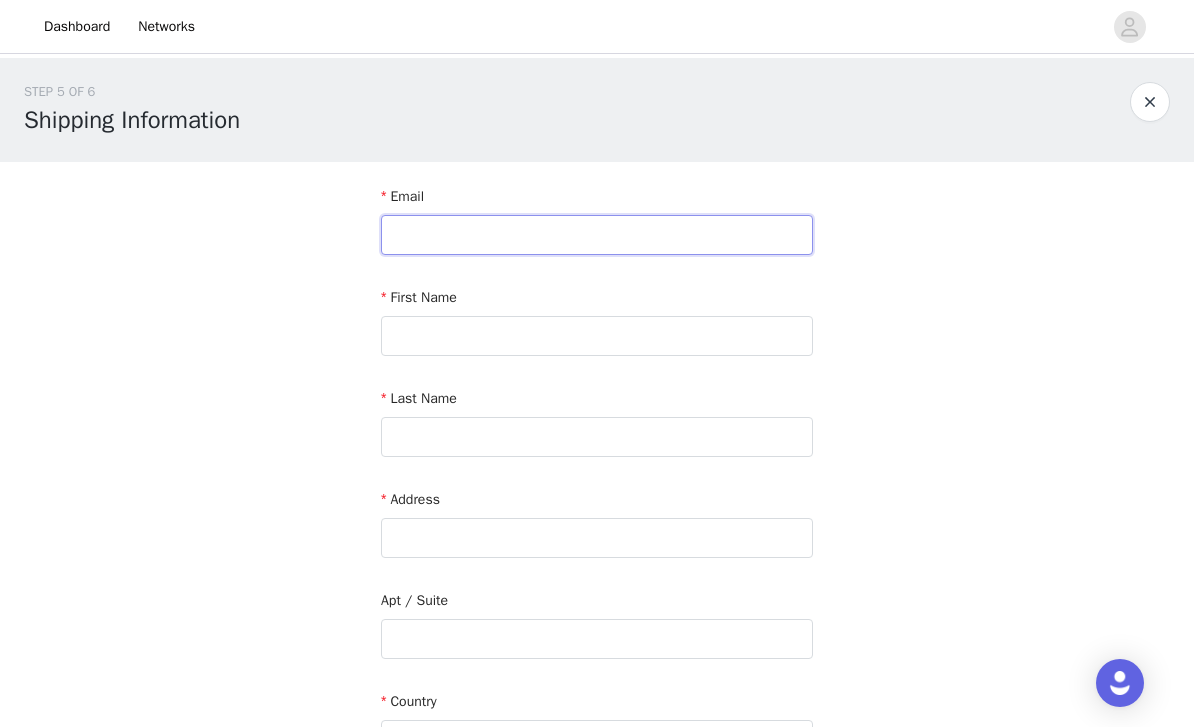 click at bounding box center [597, 235] 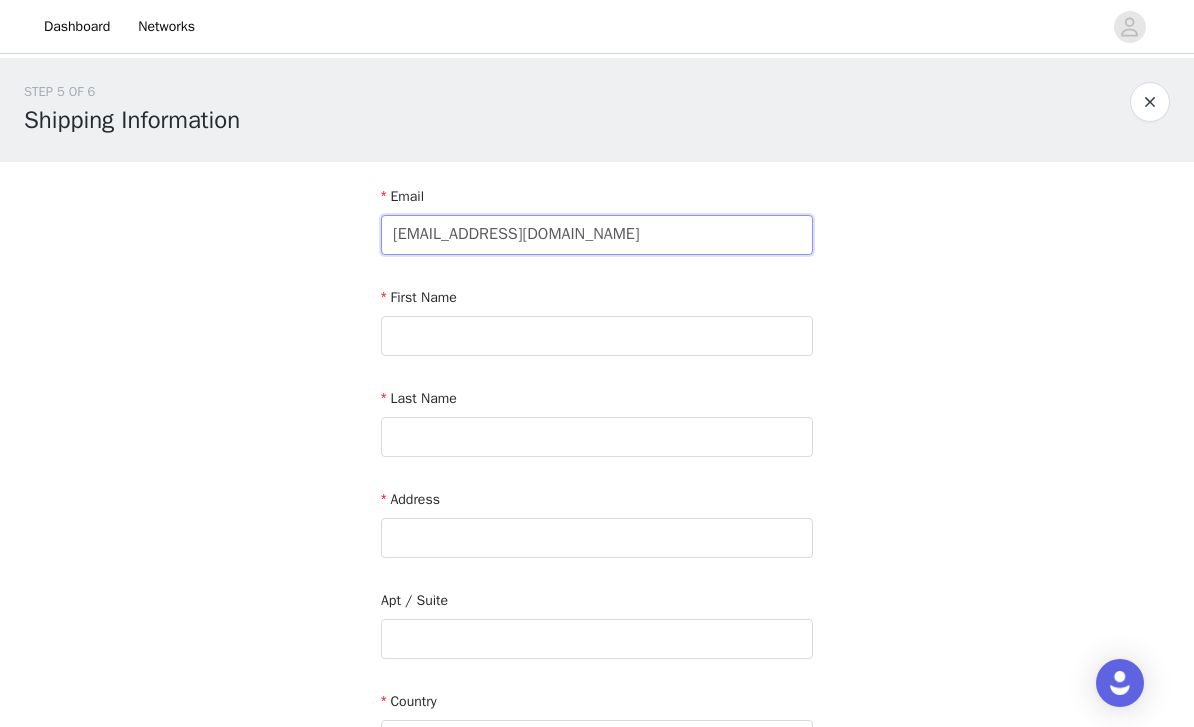 type on "[EMAIL_ADDRESS][DOMAIN_NAME]" 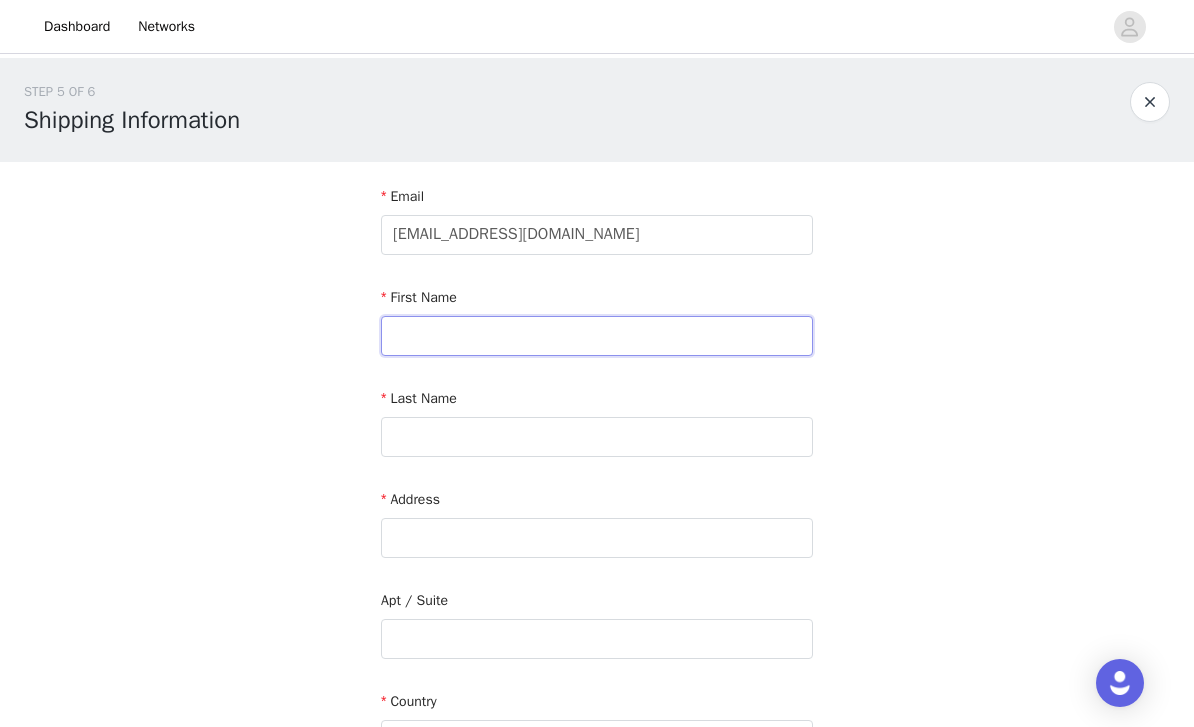 click at bounding box center (597, 336) 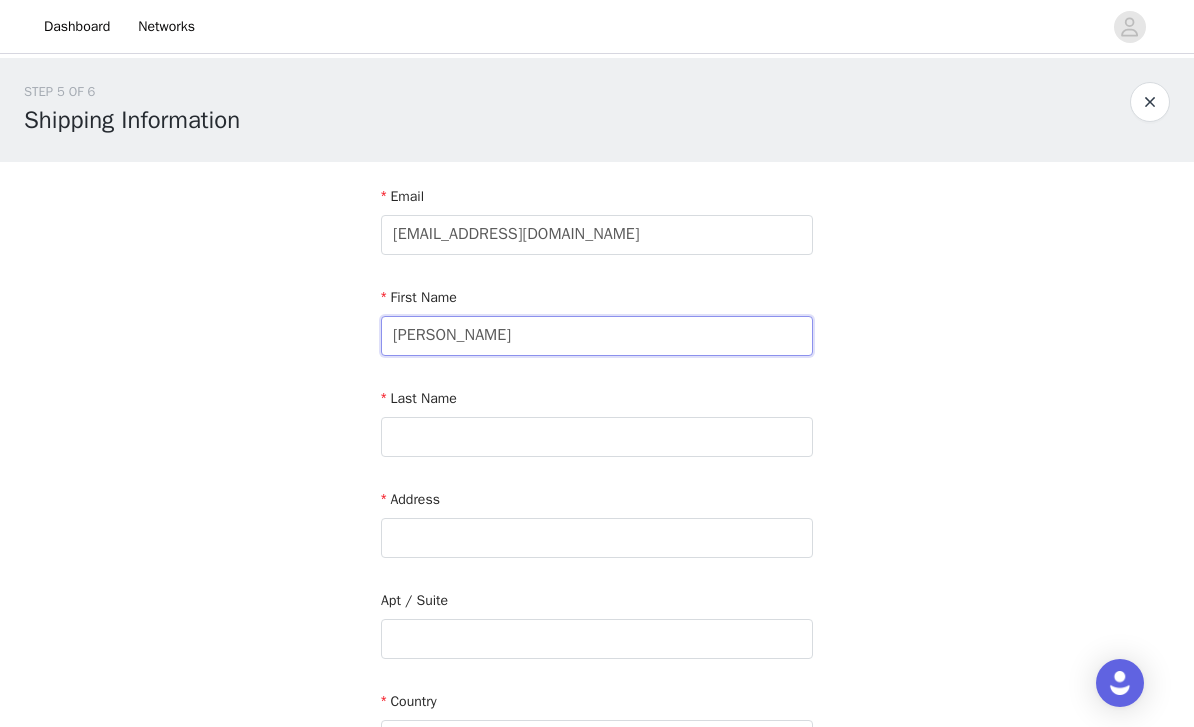 type on "[PERSON_NAME]" 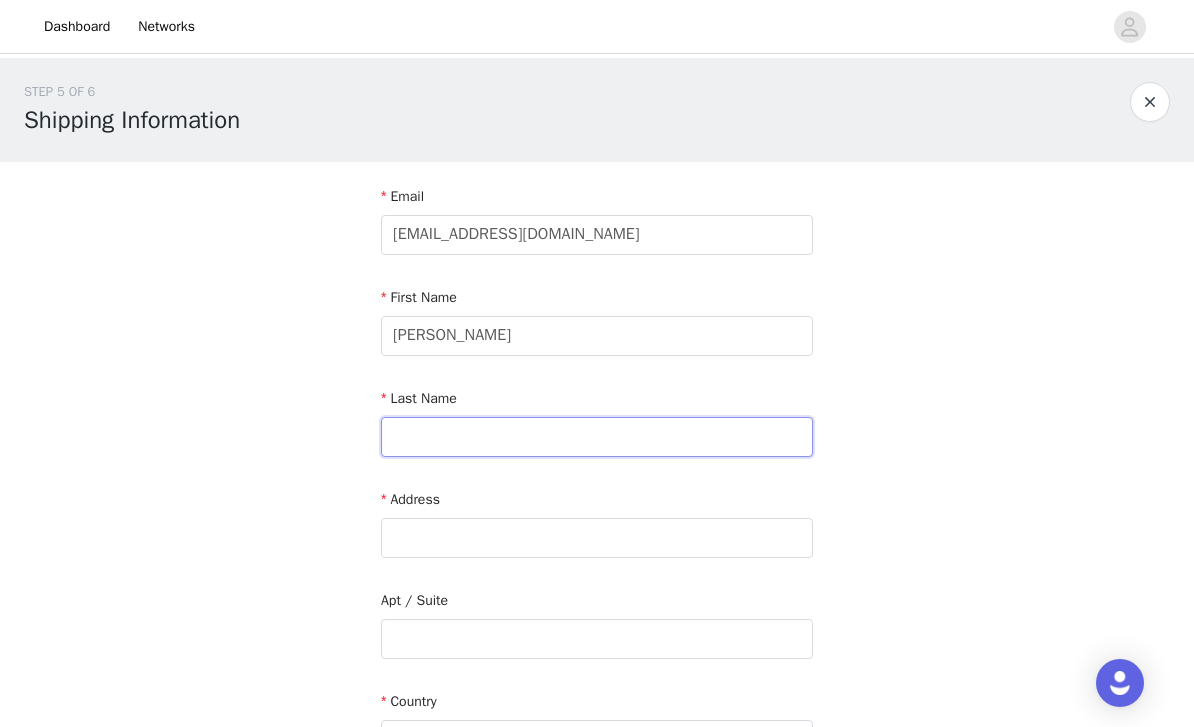 click at bounding box center [597, 437] 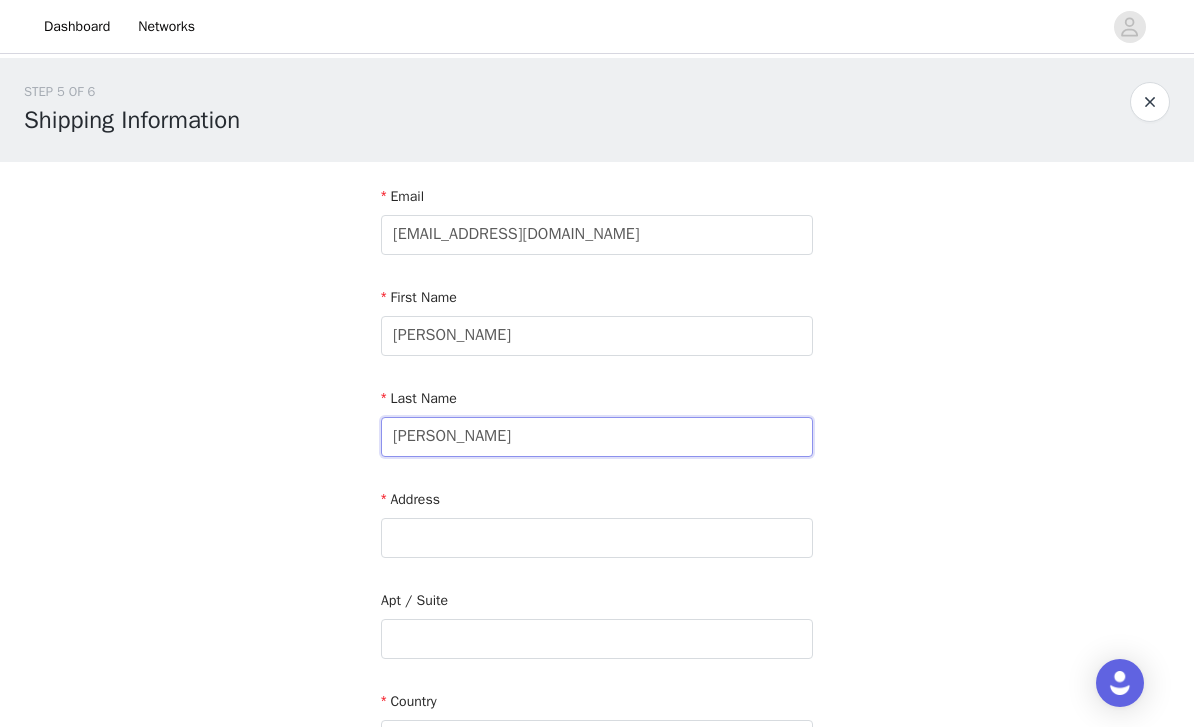 type on "[PERSON_NAME]" 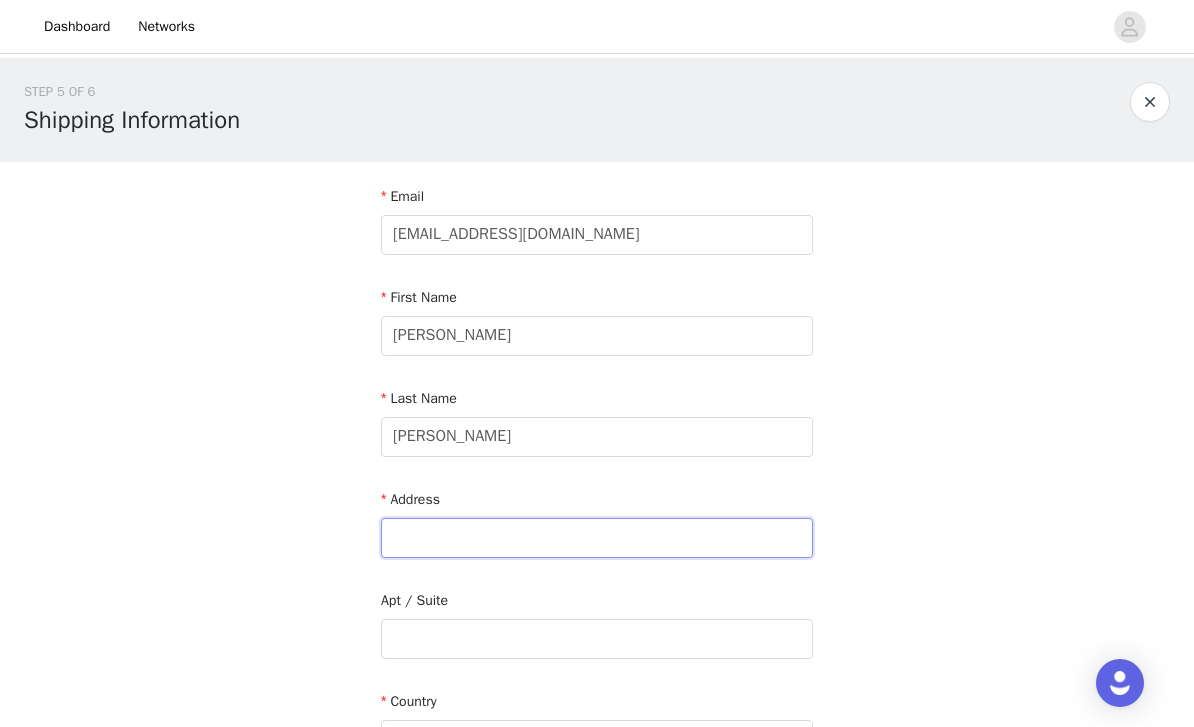 click at bounding box center [597, 538] 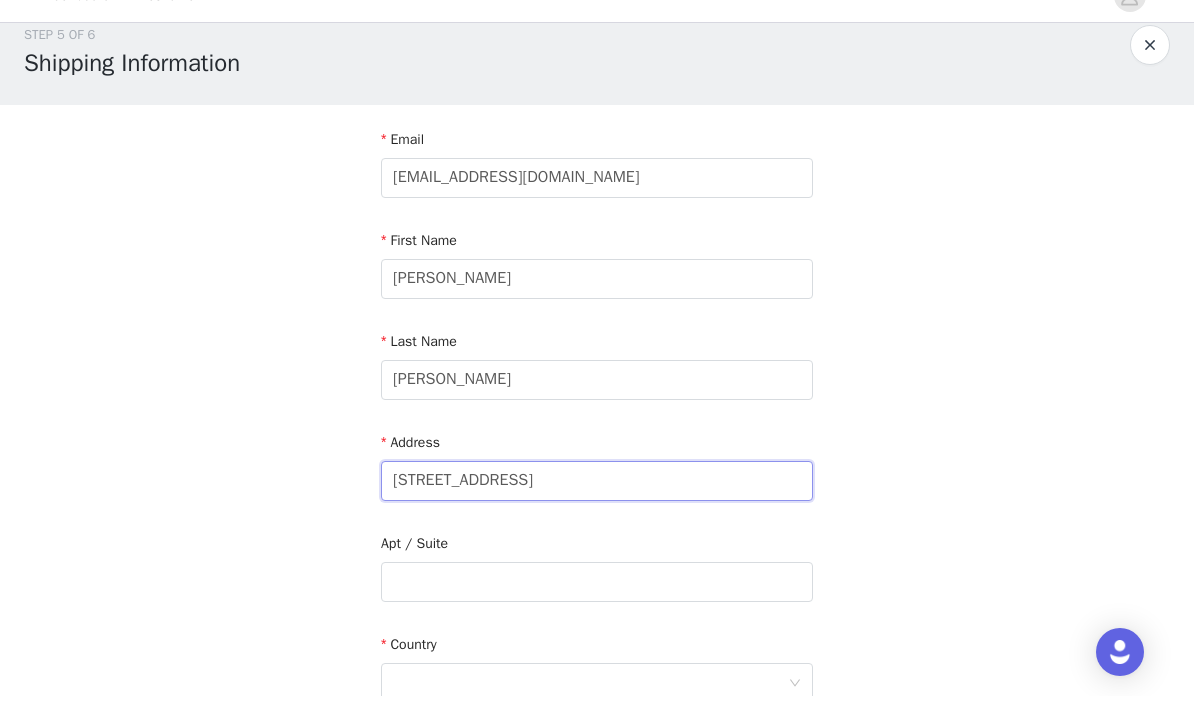 scroll, scrollTop: 33, scrollLeft: 0, axis: vertical 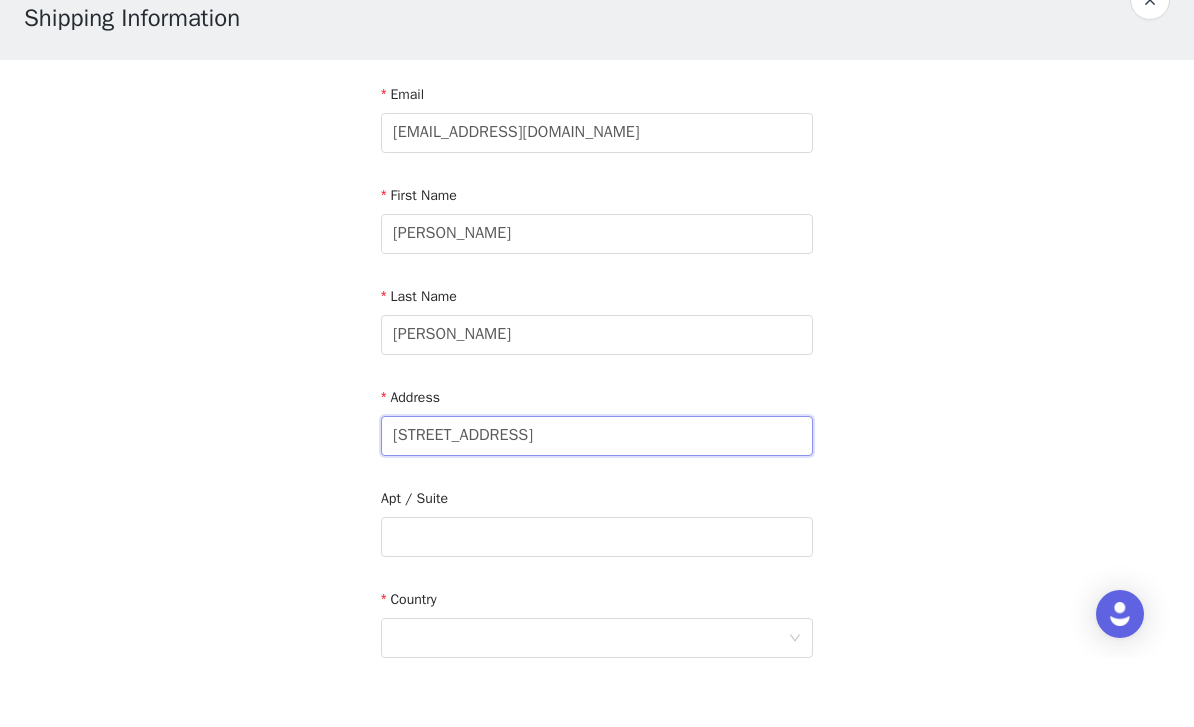 type on "[STREET_ADDRESS]" 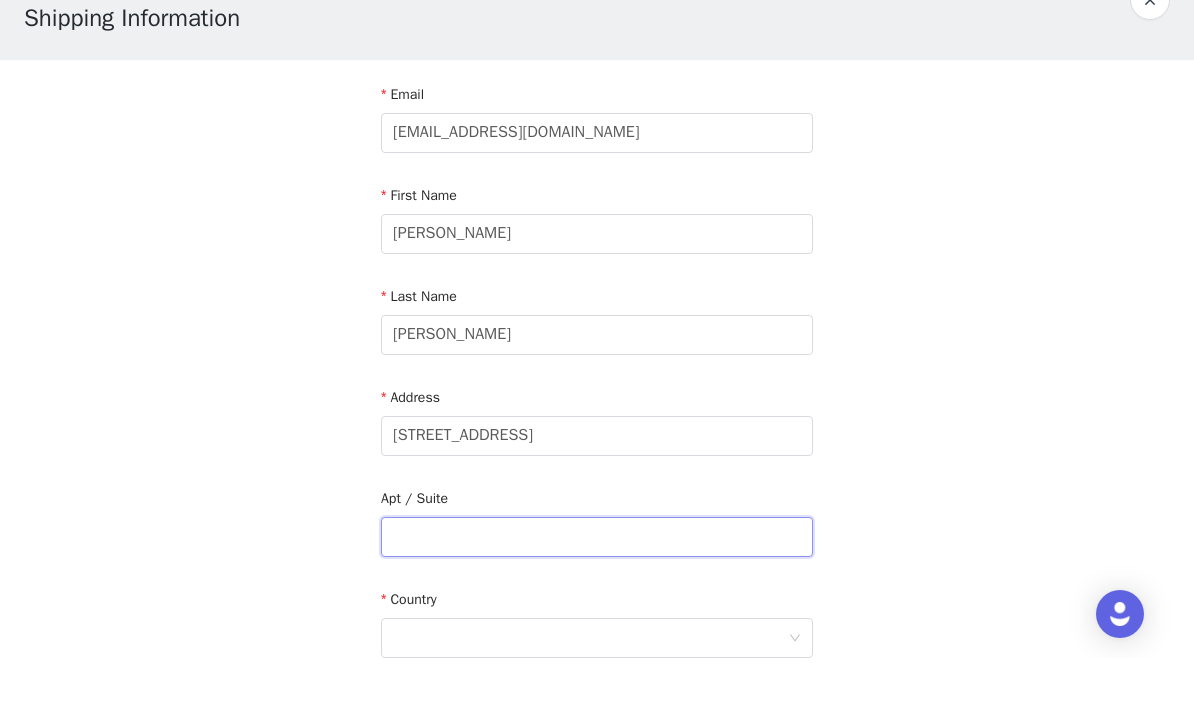 click at bounding box center (597, 606) 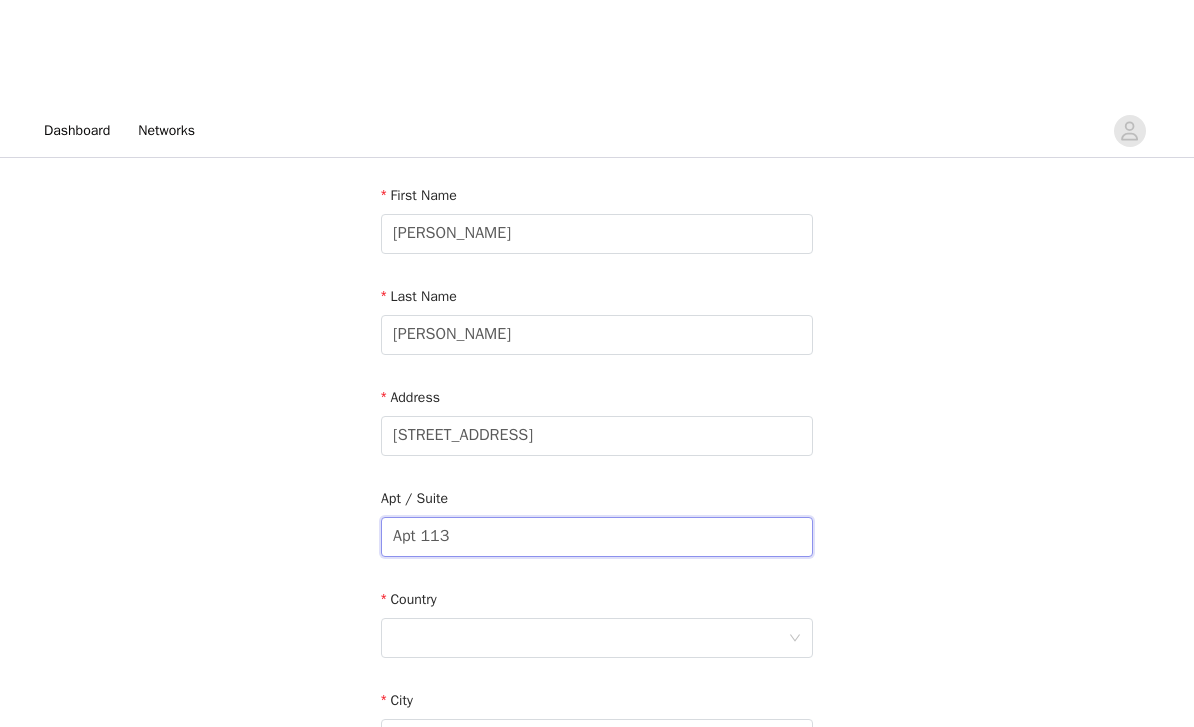 scroll, scrollTop: 208, scrollLeft: 0, axis: vertical 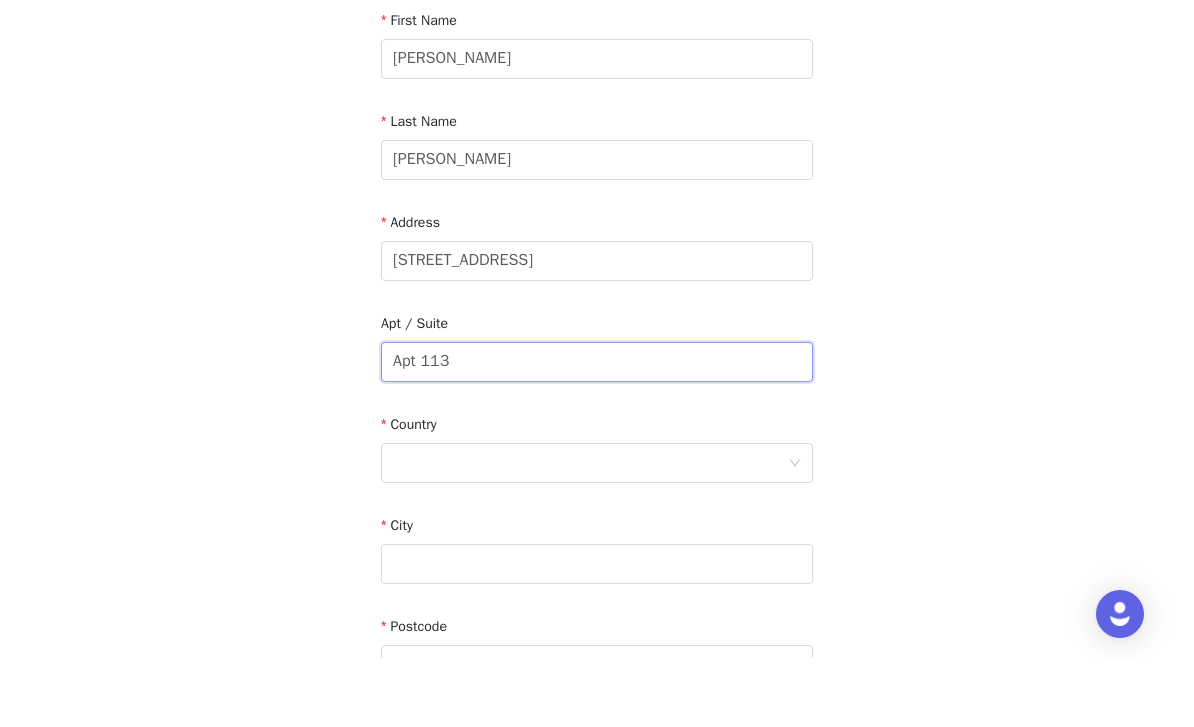 type on "Apt 113" 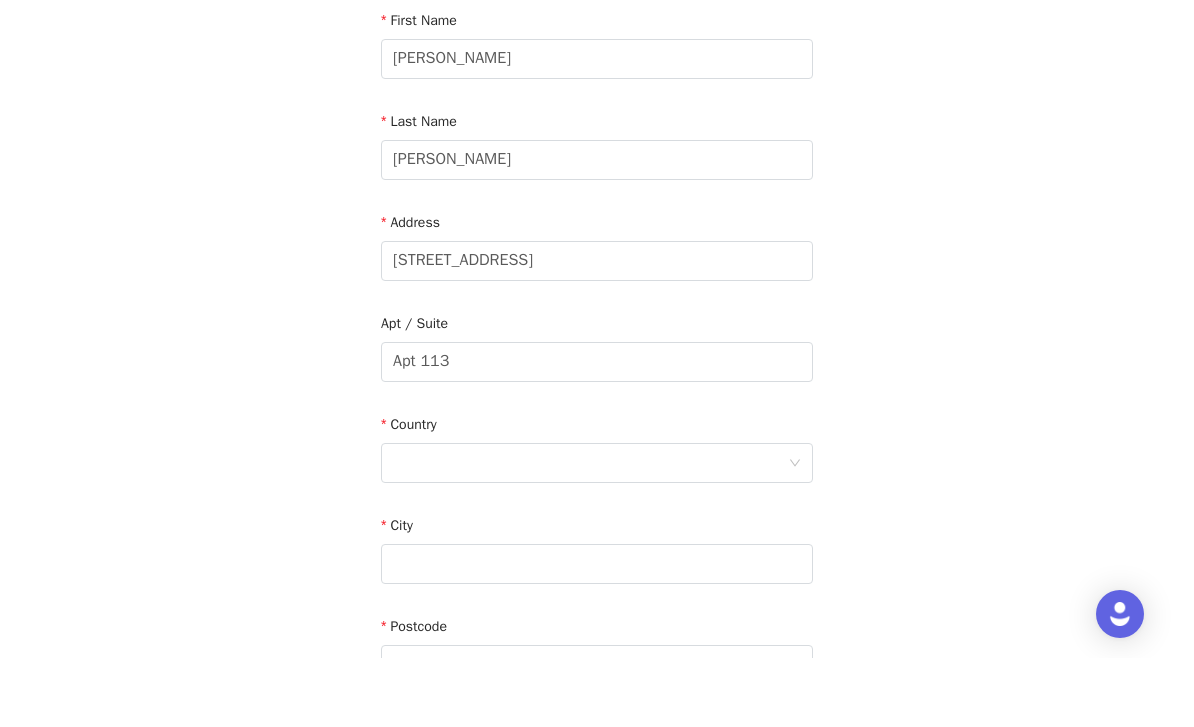 click at bounding box center (590, 532) 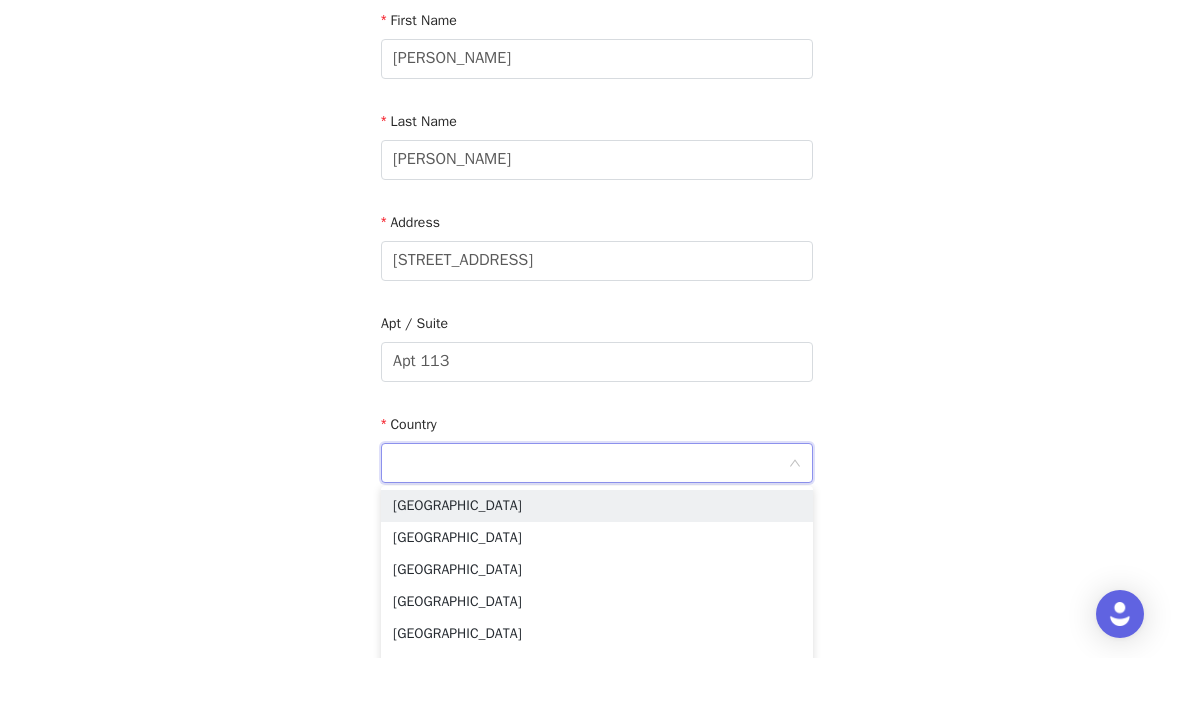 click on "[GEOGRAPHIC_DATA]" at bounding box center (597, 575) 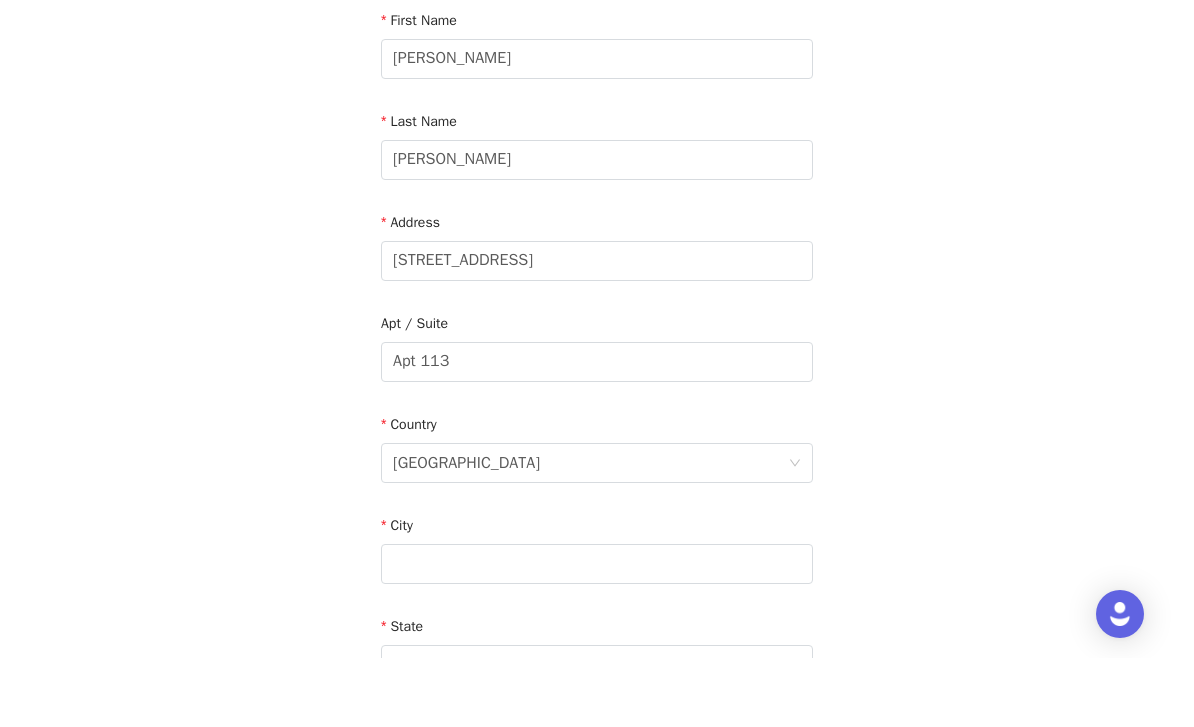 scroll, scrollTop: 278, scrollLeft: 0, axis: vertical 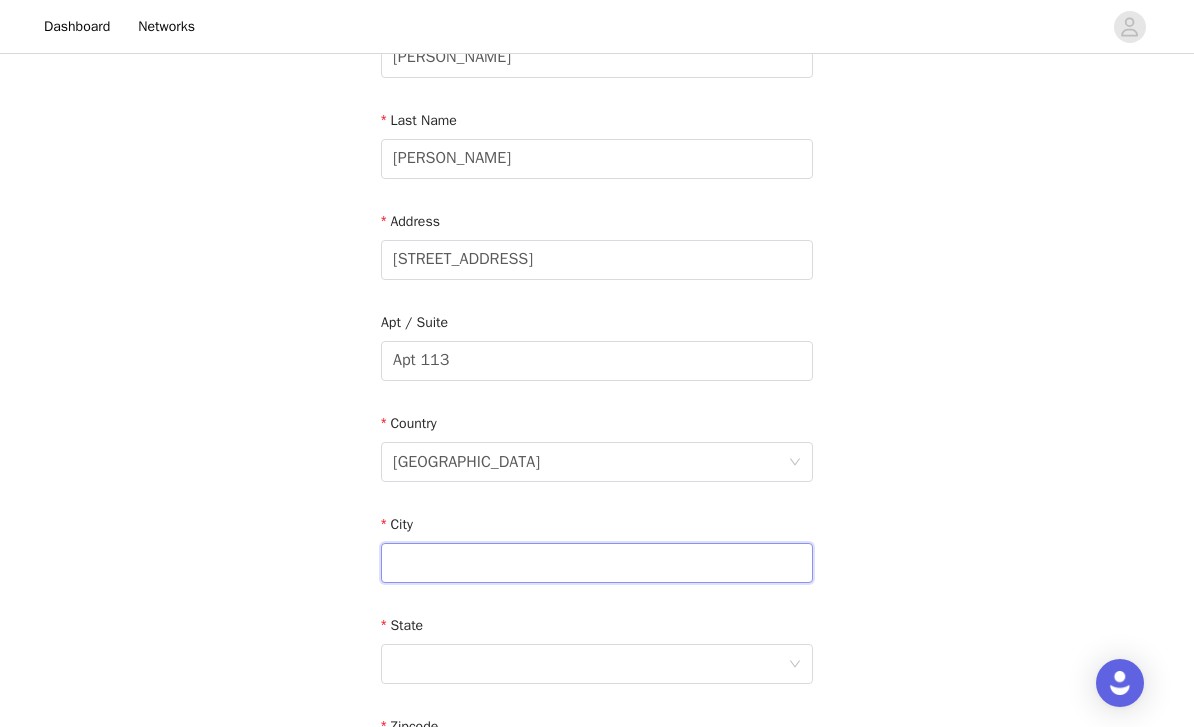click at bounding box center (597, 563) 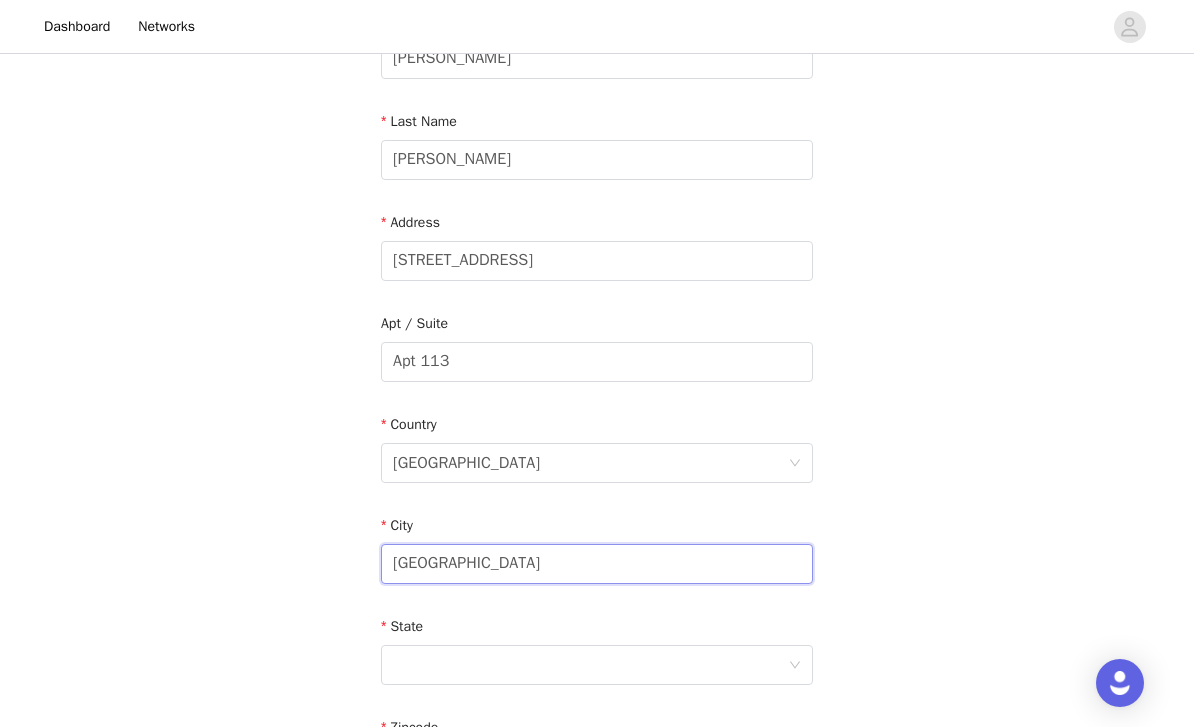 type on "[GEOGRAPHIC_DATA]" 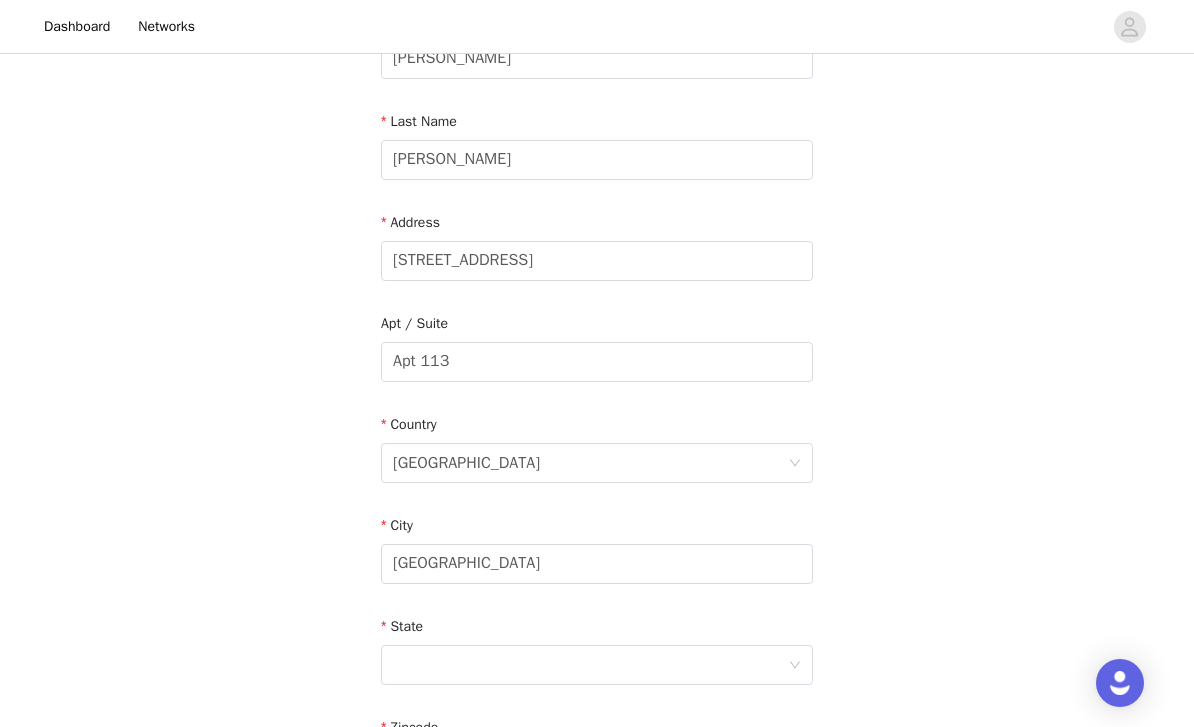 click 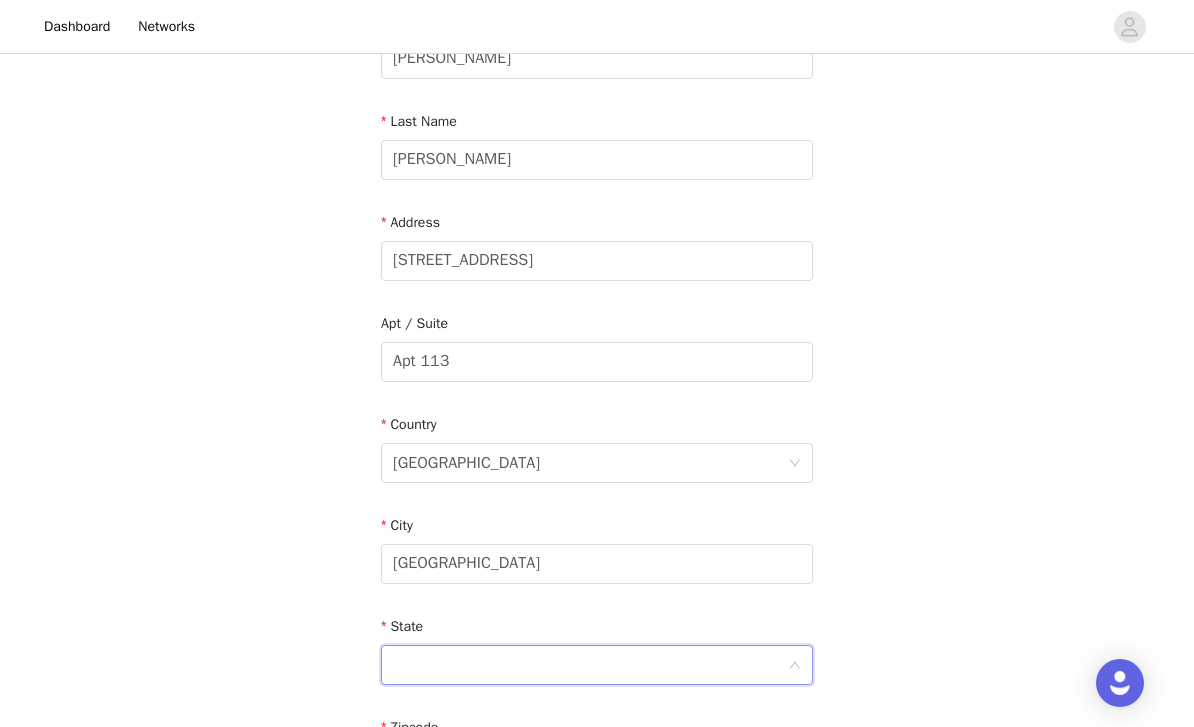 scroll, scrollTop: 519, scrollLeft: 0, axis: vertical 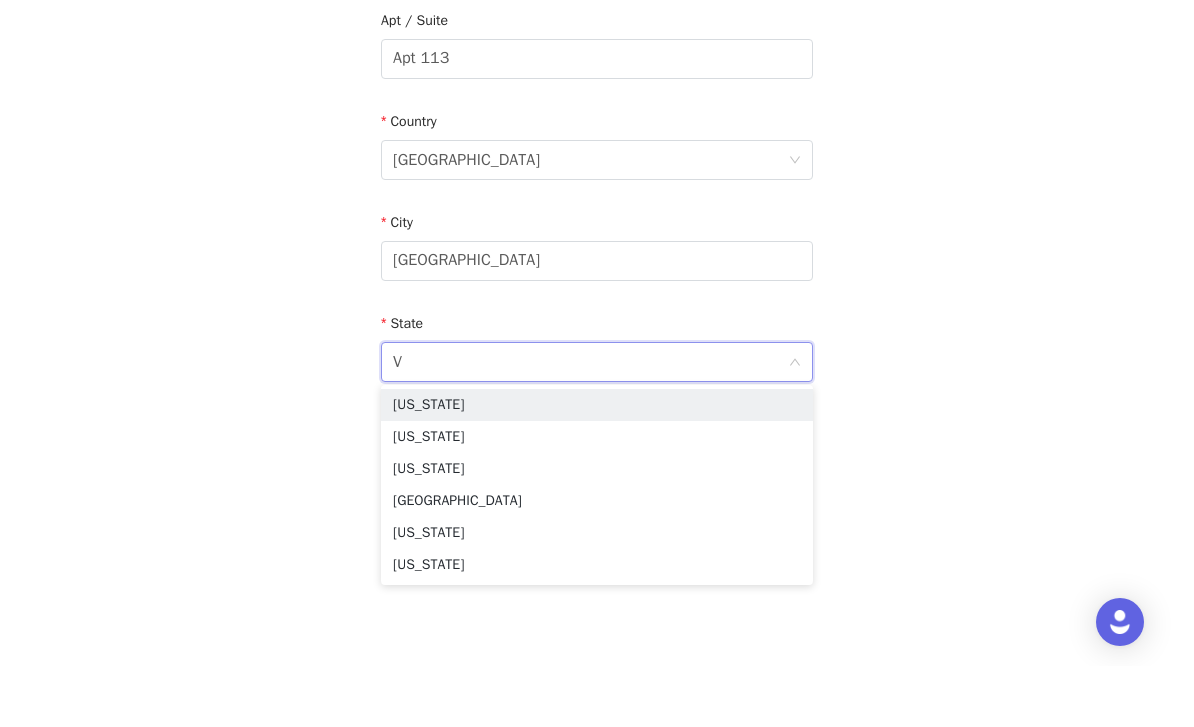 type on "Vi" 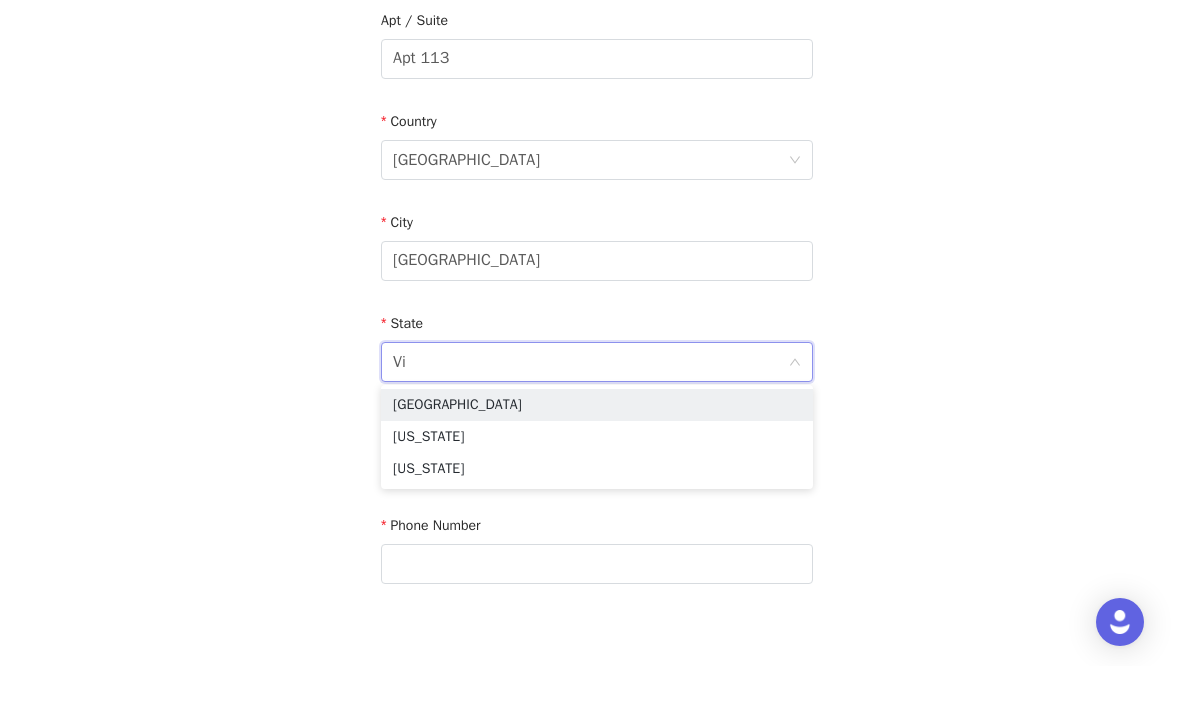 click on "[US_STATE]" at bounding box center [597, 498] 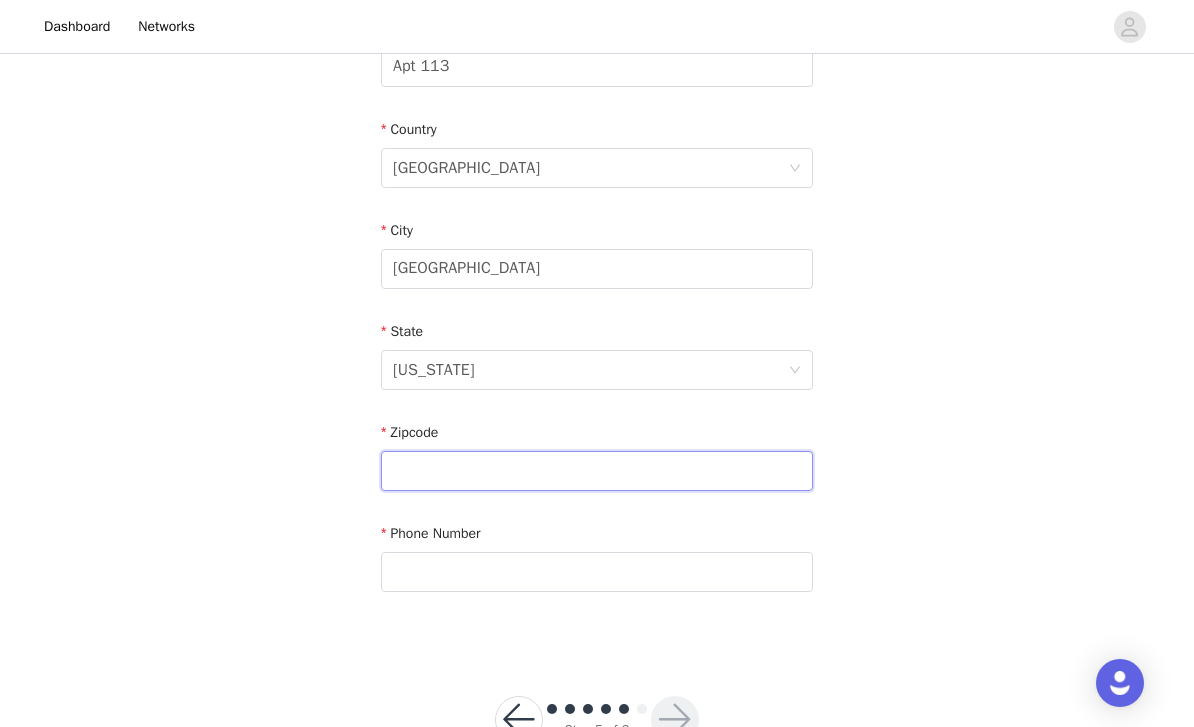 click at bounding box center (597, 471) 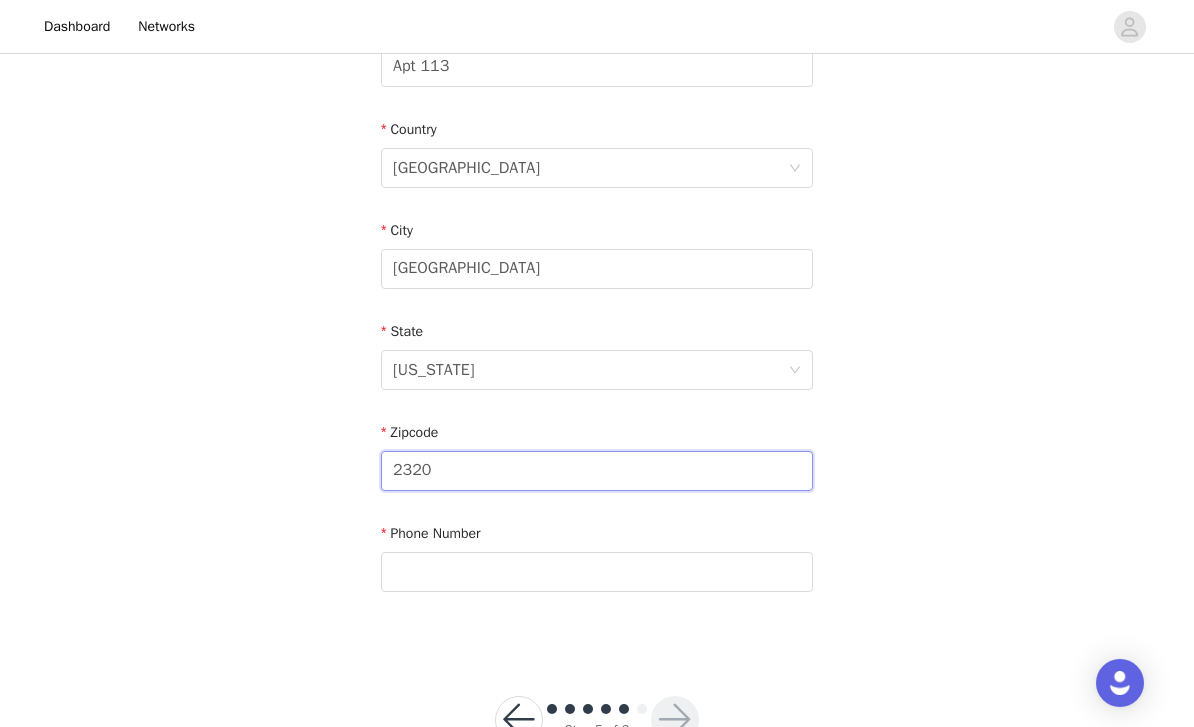 type on "2320" 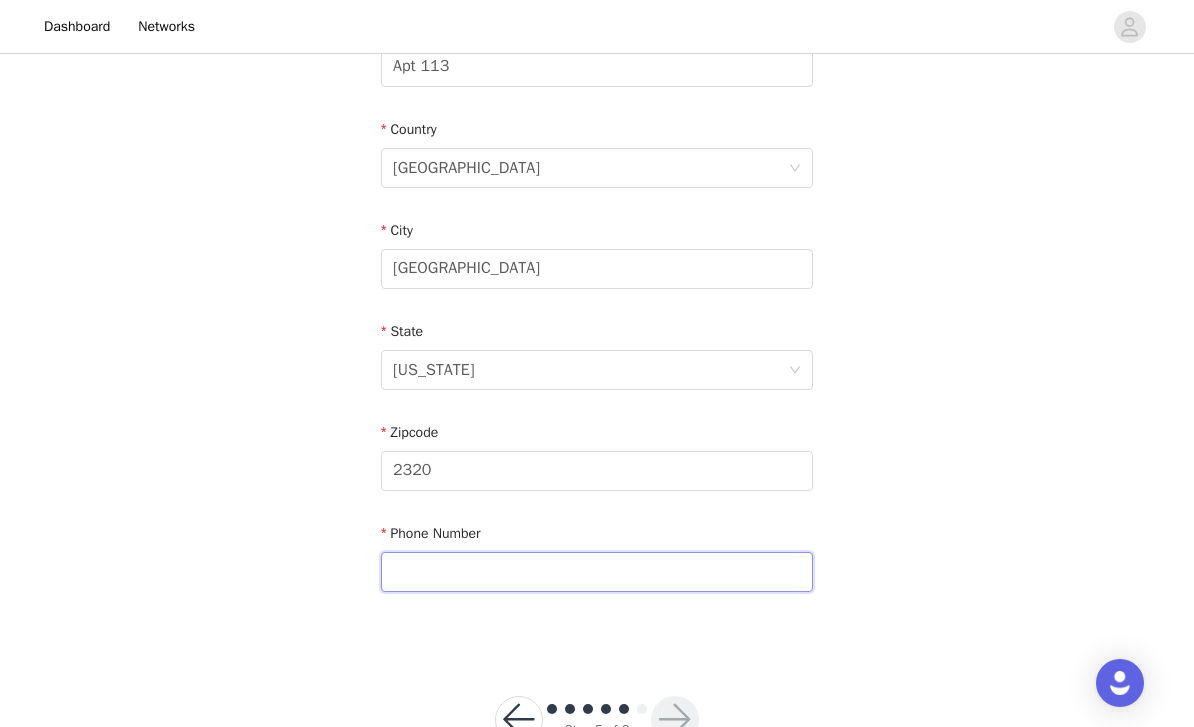 click at bounding box center (597, 572) 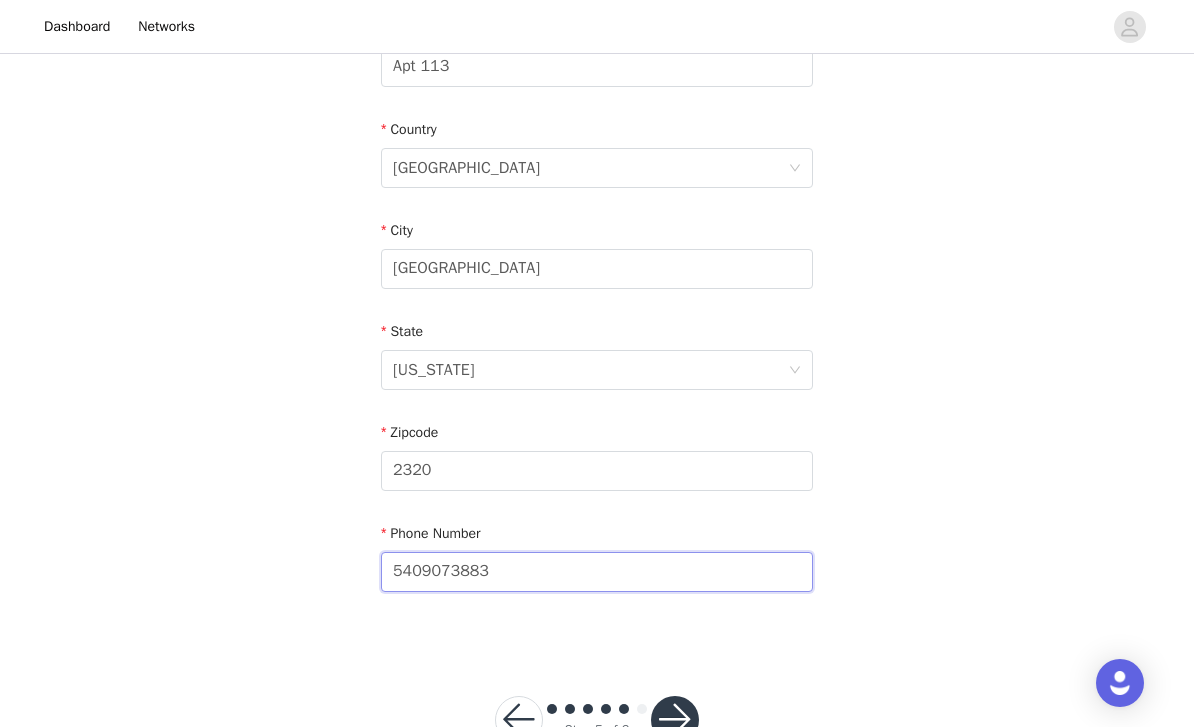 scroll, scrollTop: 636, scrollLeft: 0, axis: vertical 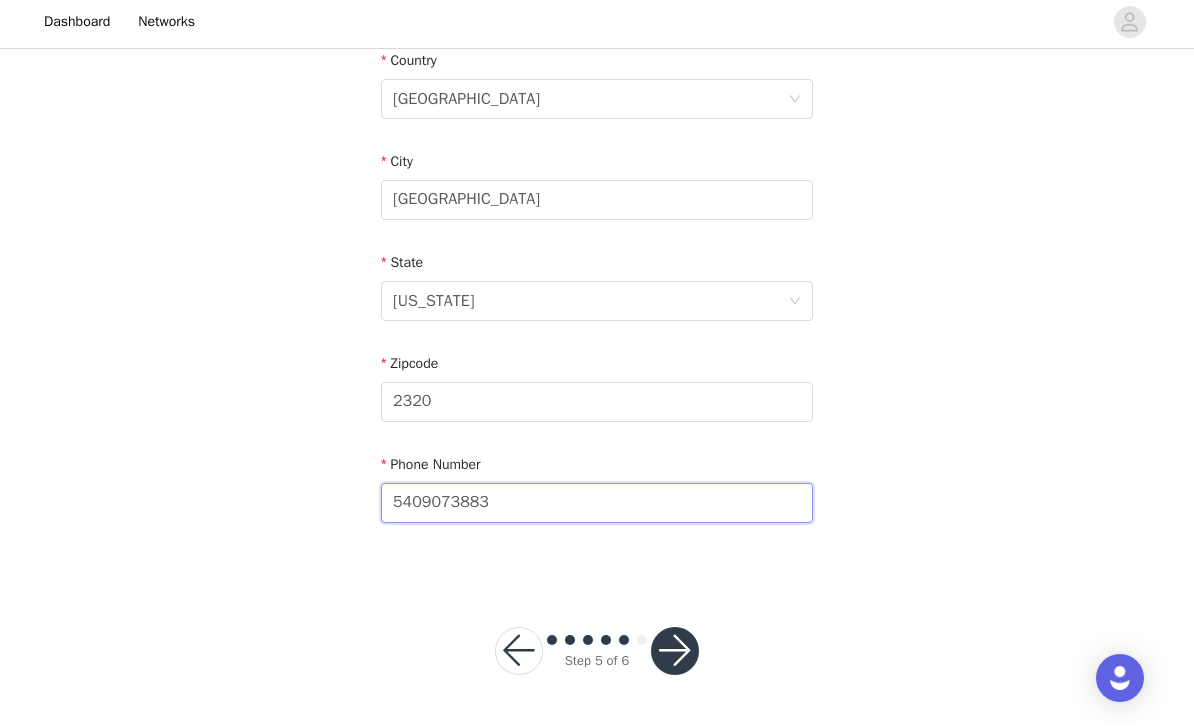 type on "5409073883" 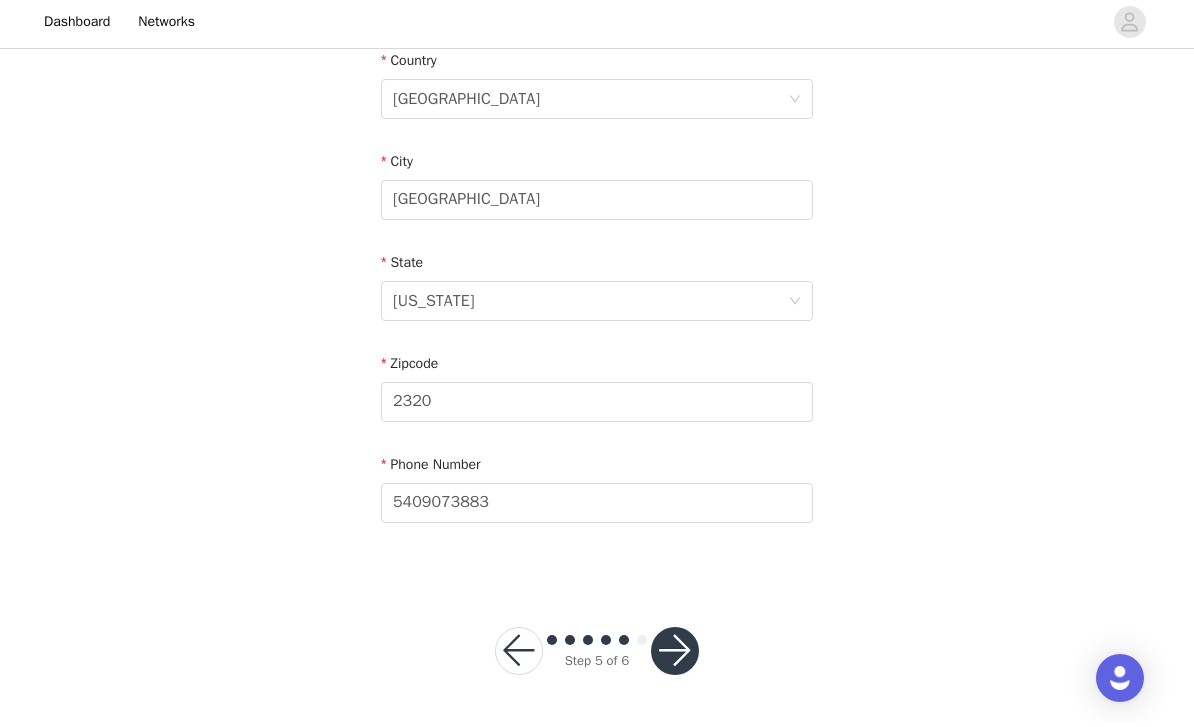 click at bounding box center (675, 656) 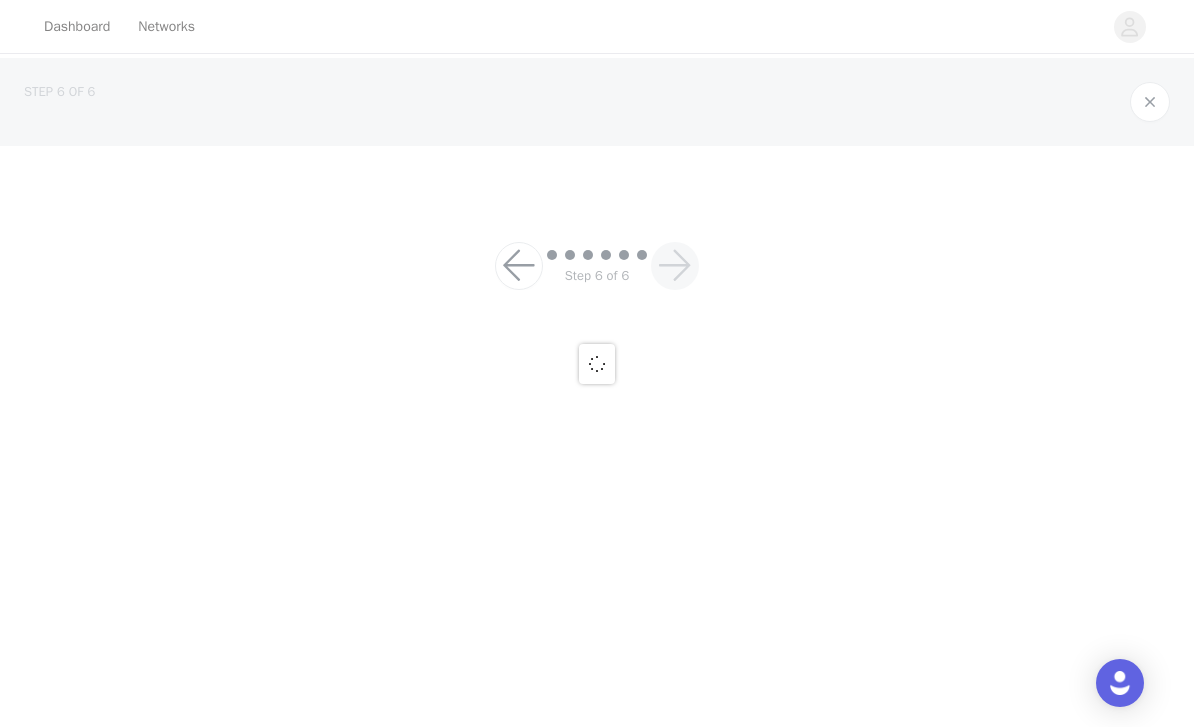 scroll, scrollTop: 0, scrollLeft: 0, axis: both 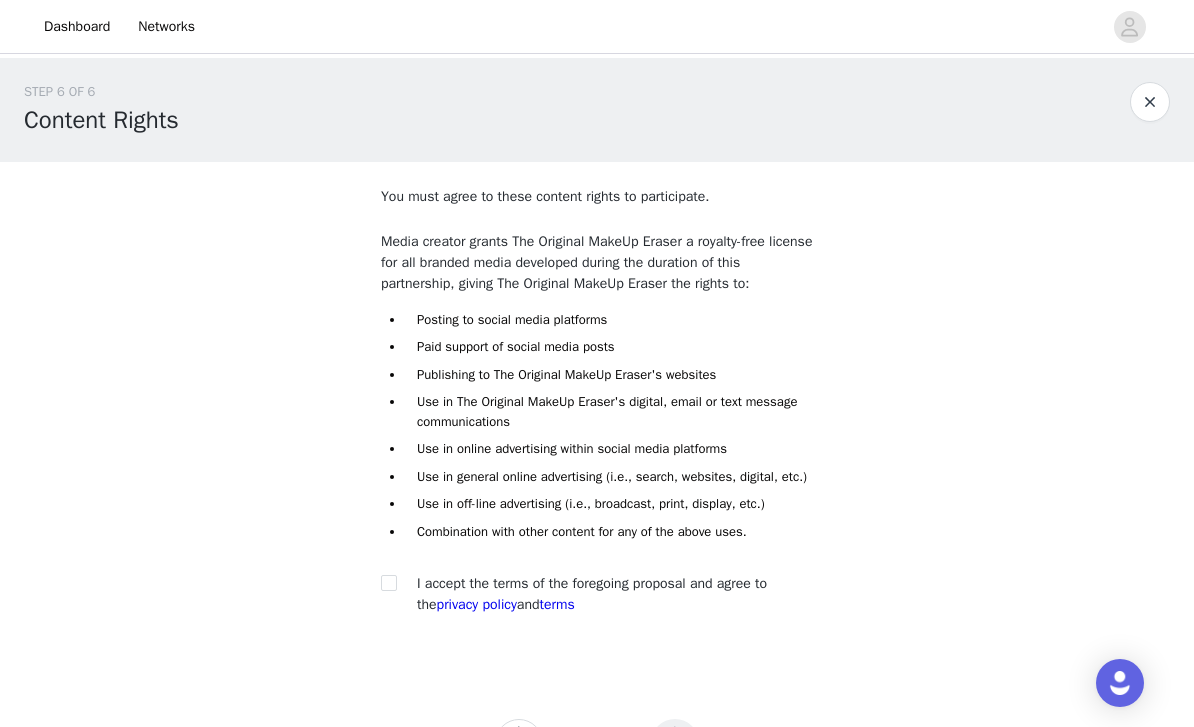 click at bounding box center (388, 582) 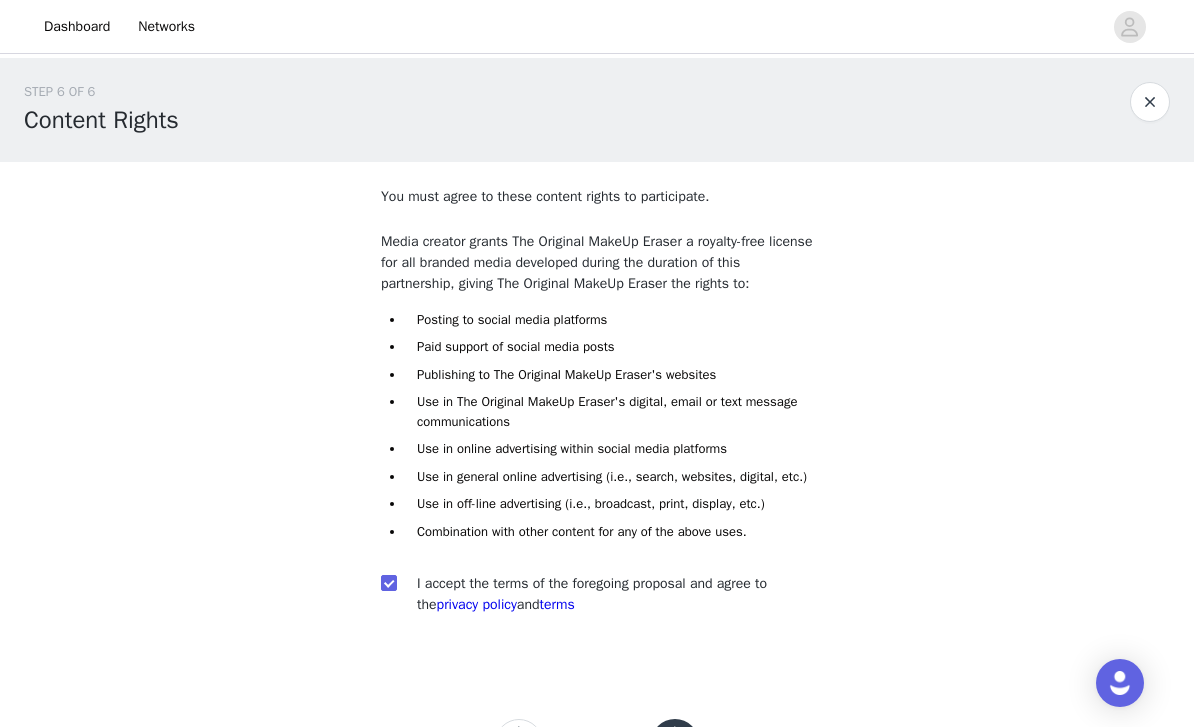 scroll, scrollTop: 38, scrollLeft: 0, axis: vertical 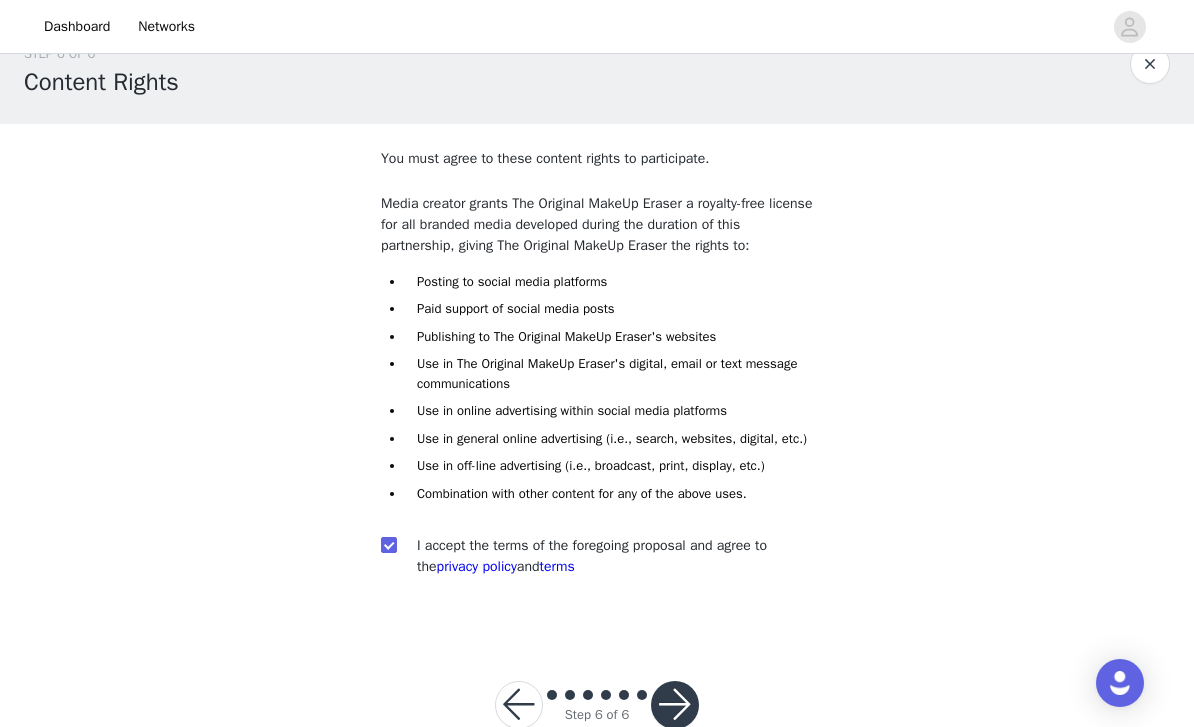 click at bounding box center (675, 705) 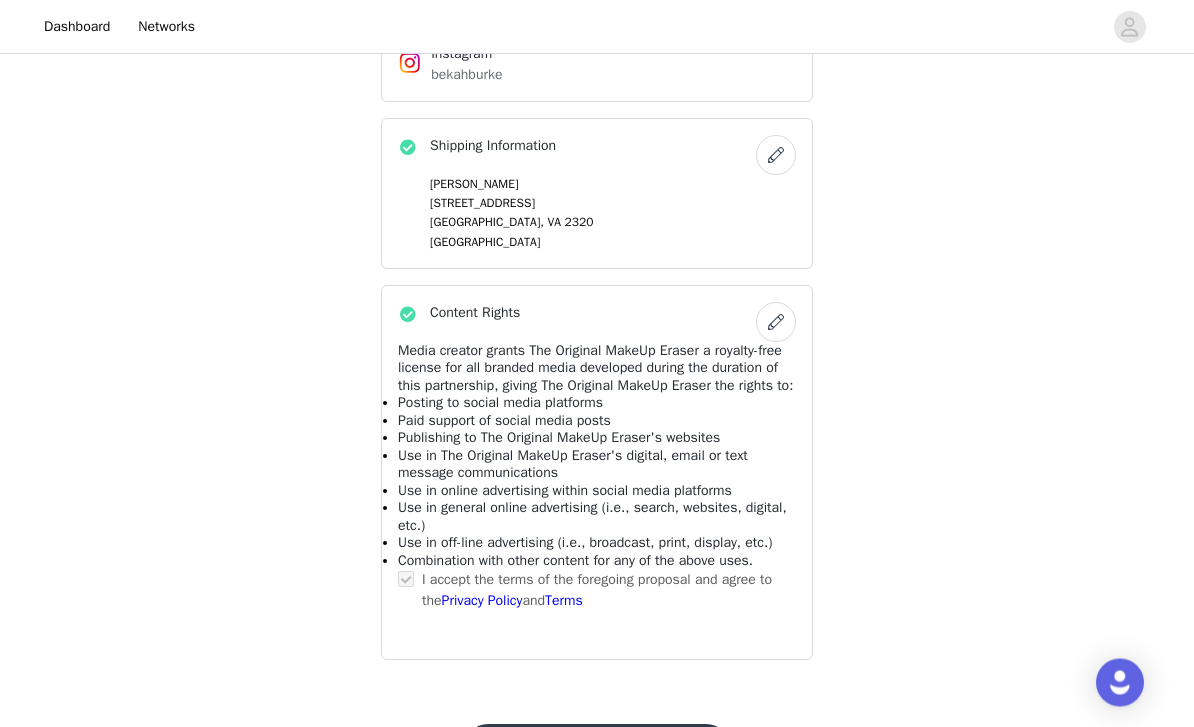 scroll, scrollTop: 1119, scrollLeft: 0, axis: vertical 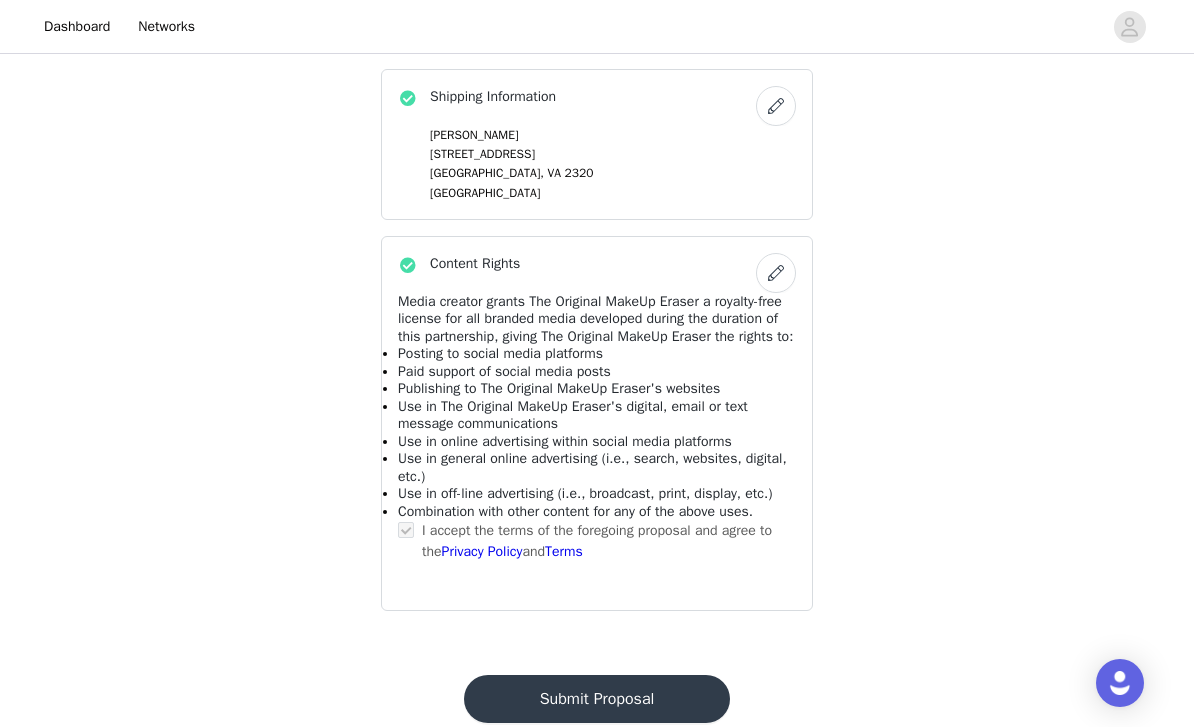 click on "Submit Proposal" at bounding box center (597, 699) 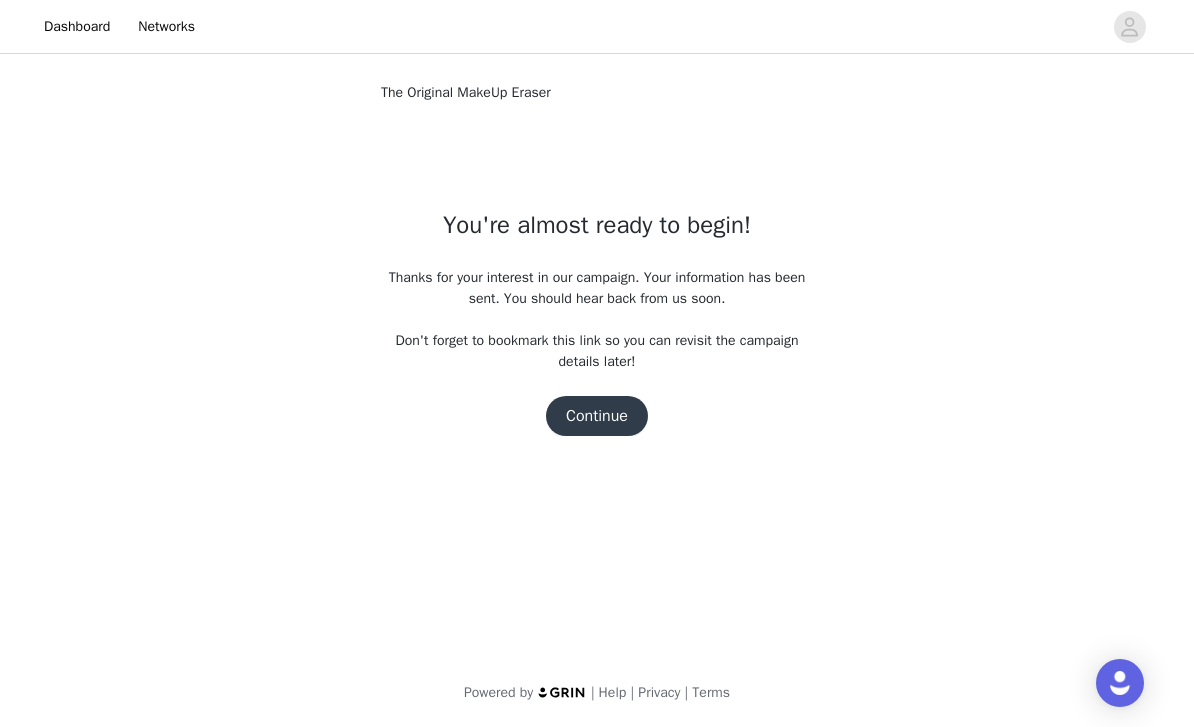 scroll, scrollTop: 0, scrollLeft: 0, axis: both 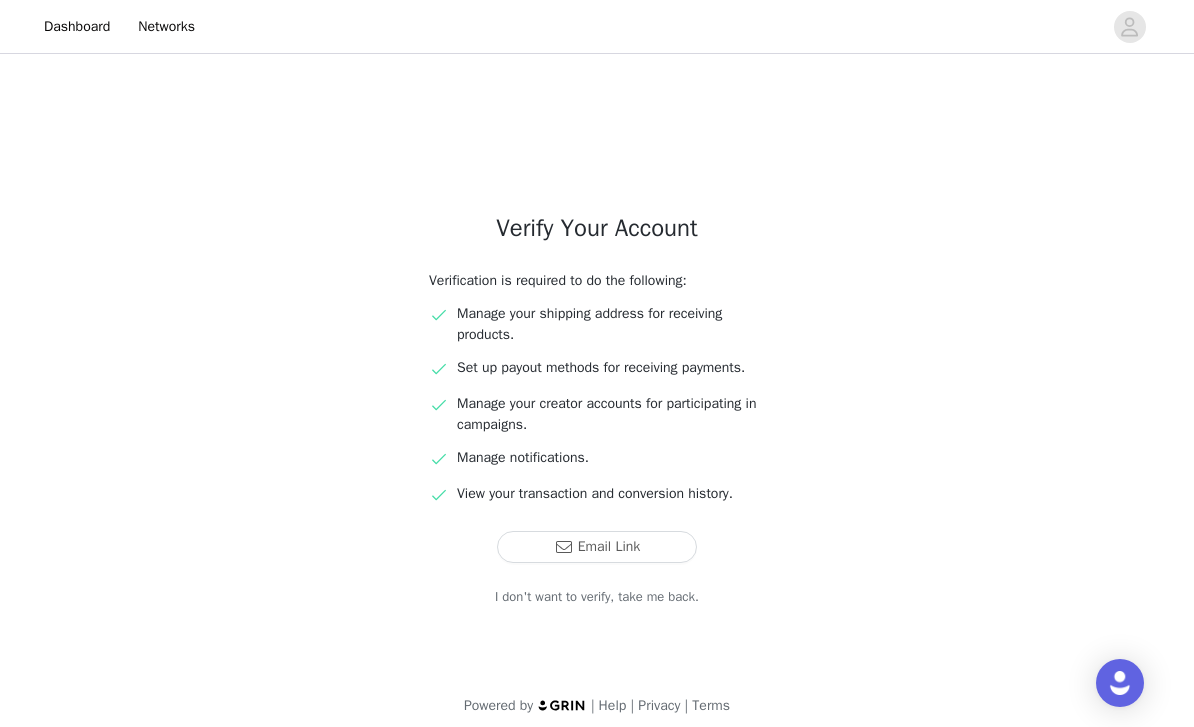 click on "Email Link" at bounding box center (597, 547) 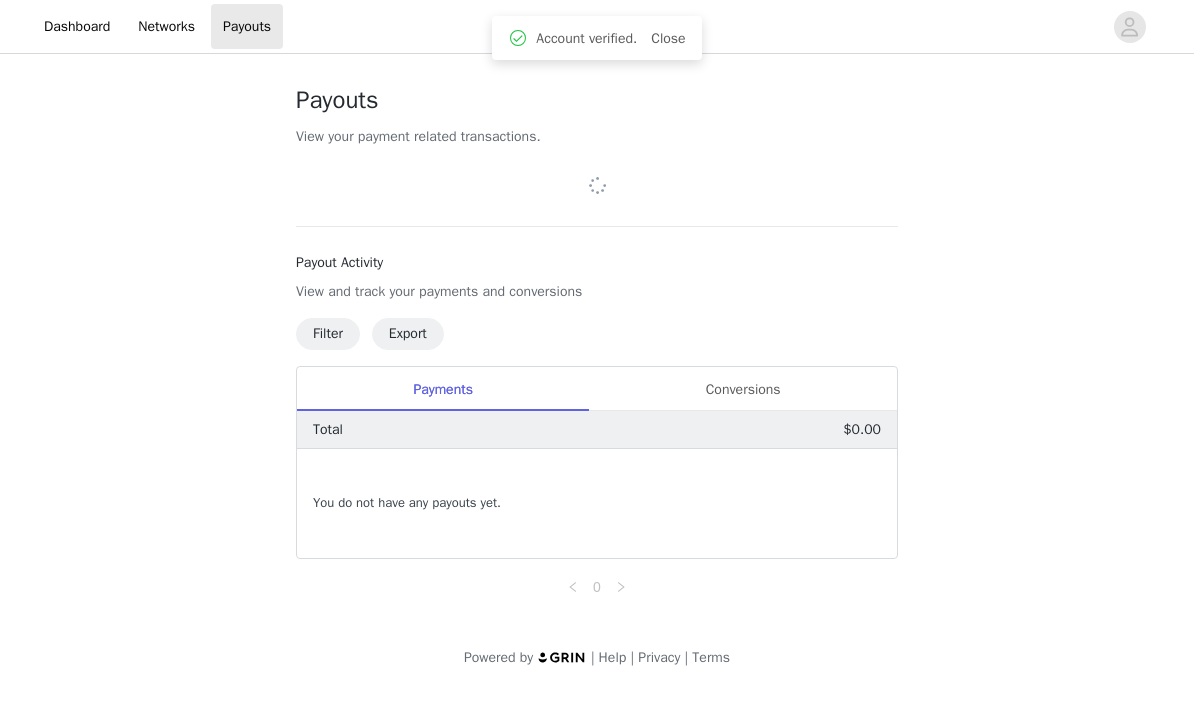 scroll, scrollTop: 0, scrollLeft: 0, axis: both 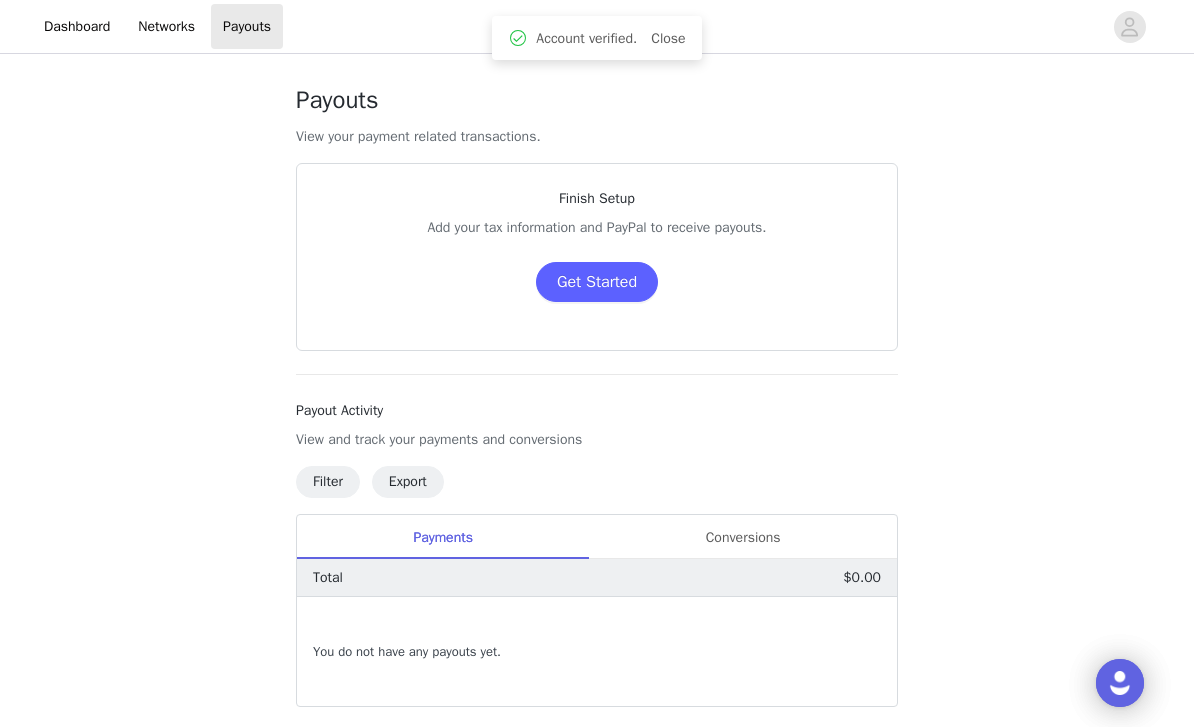 click on "Get Started" at bounding box center (597, 282) 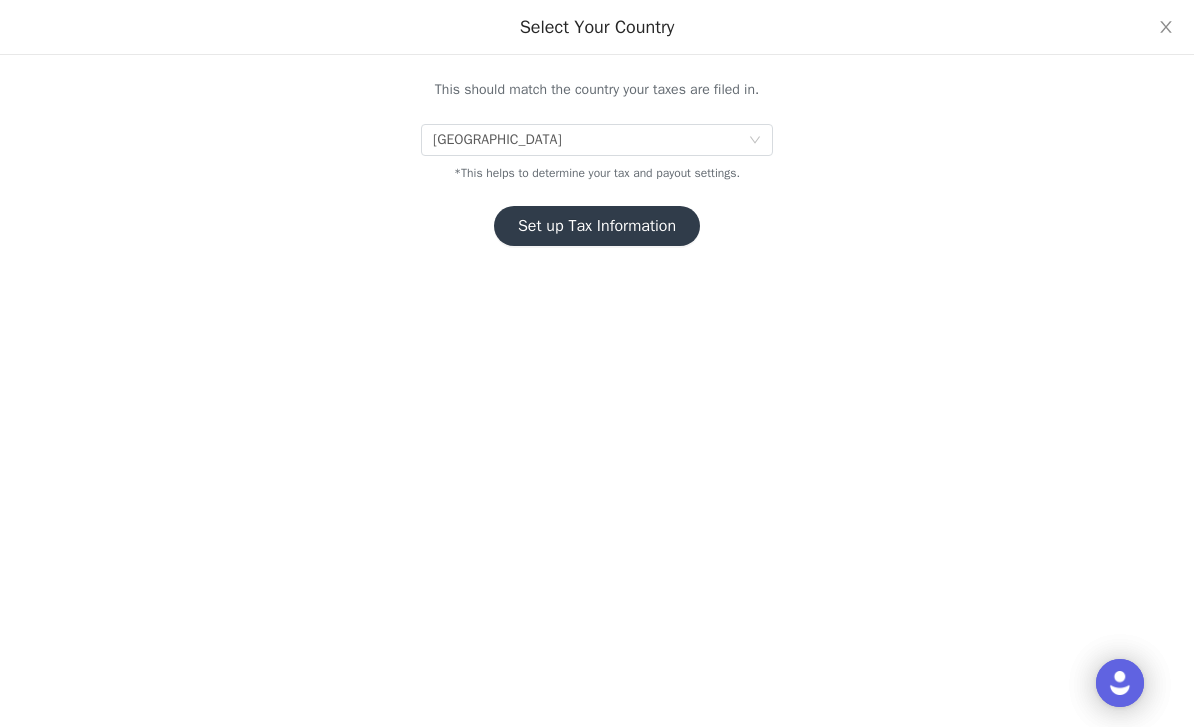 click on "Set up Tax Information" at bounding box center [597, 226] 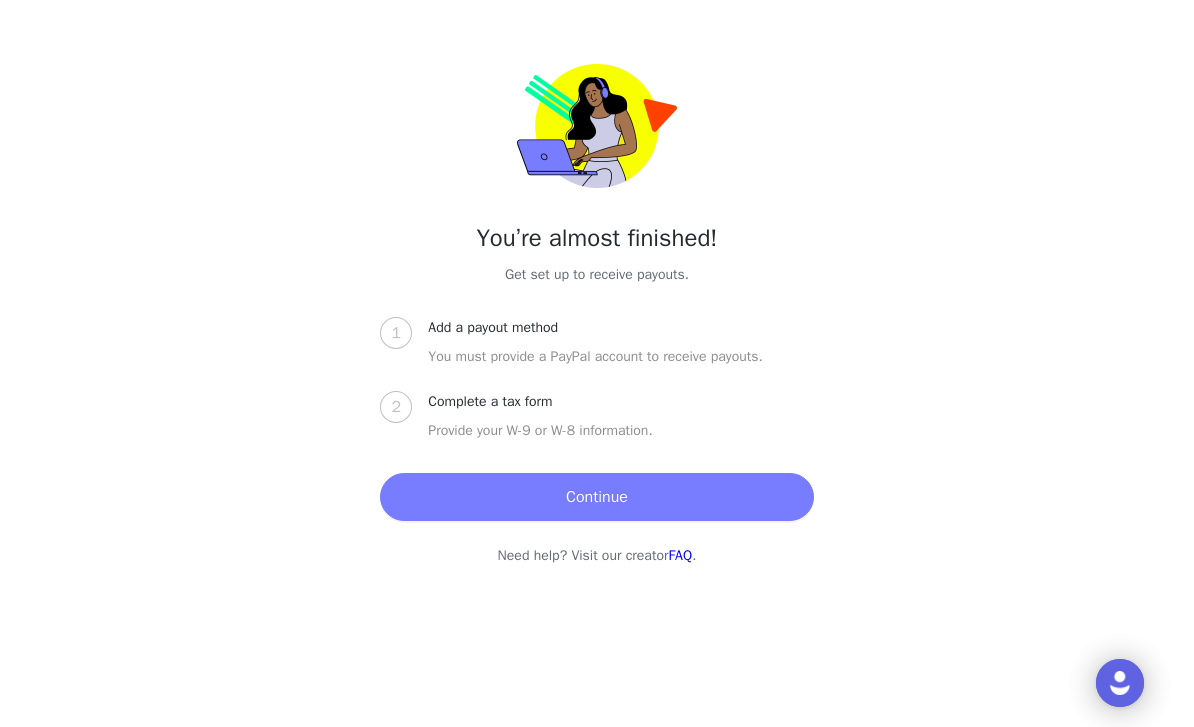 click on "Continue" at bounding box center (596, 497) 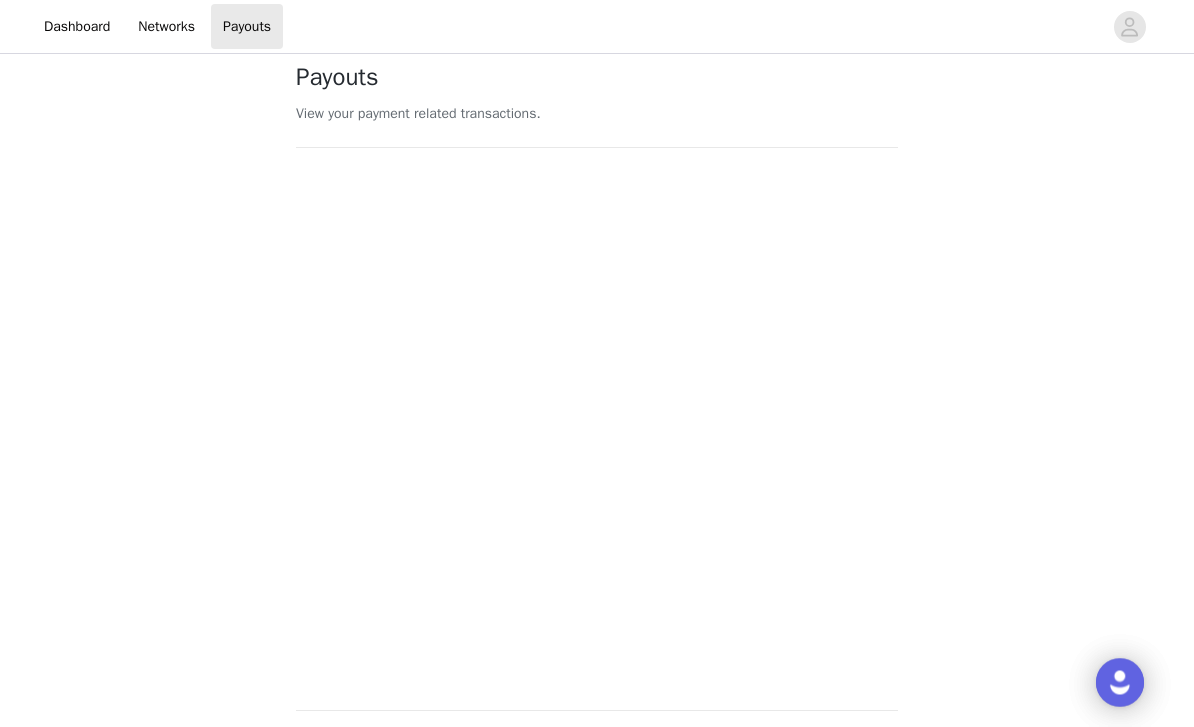 scroll, scrollTop: 23, scrollLeft: 0, axis: vertical 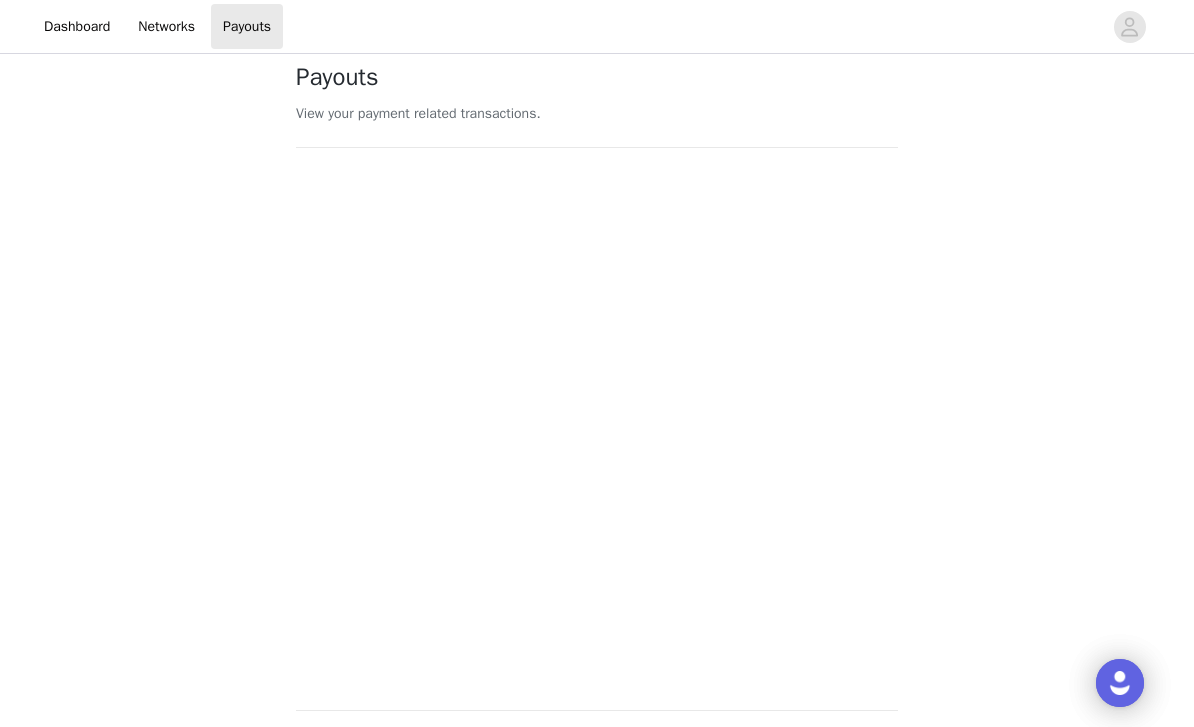 click on "Payouts   View your payment related transactions.             Payout Activity   View and track your payments and conversions   Filter   Export     Payments Conversions   Total     $0.00    You do not have any payouts yet.   0                       Powered by       |    Help    |    Privacy    |    Terms" at bounding box center (597, 605) 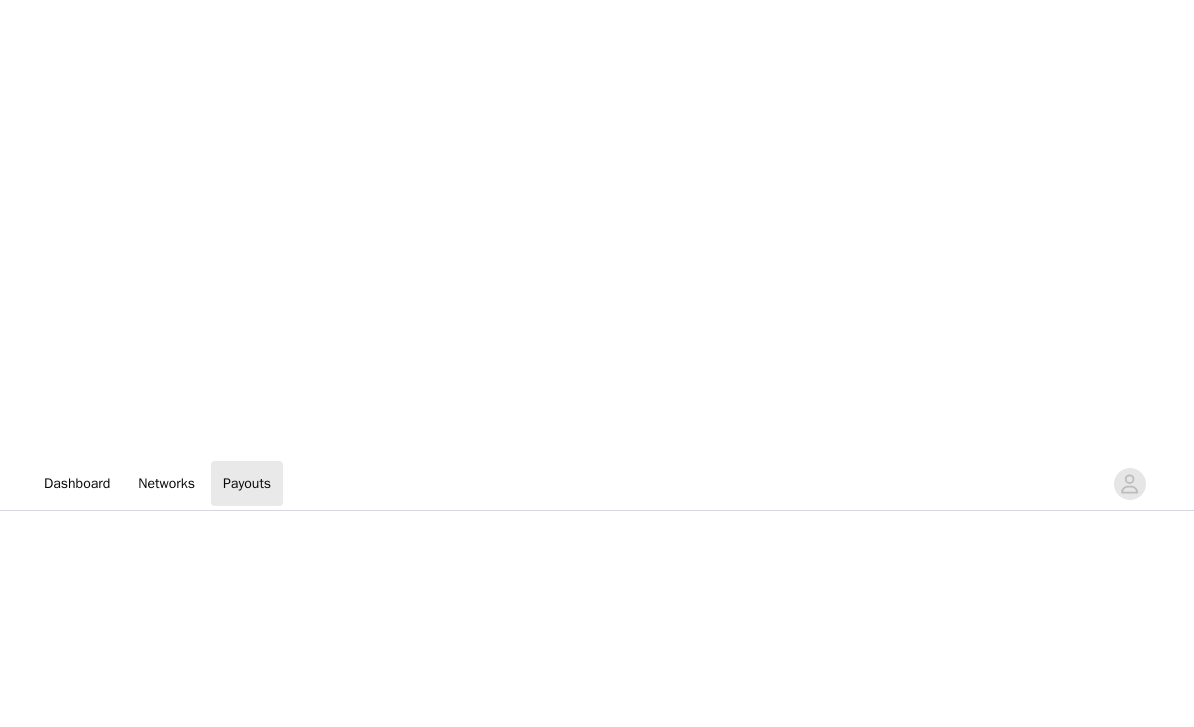 scroll, scrollTop: 0, scrollLeft: 0, axis: both 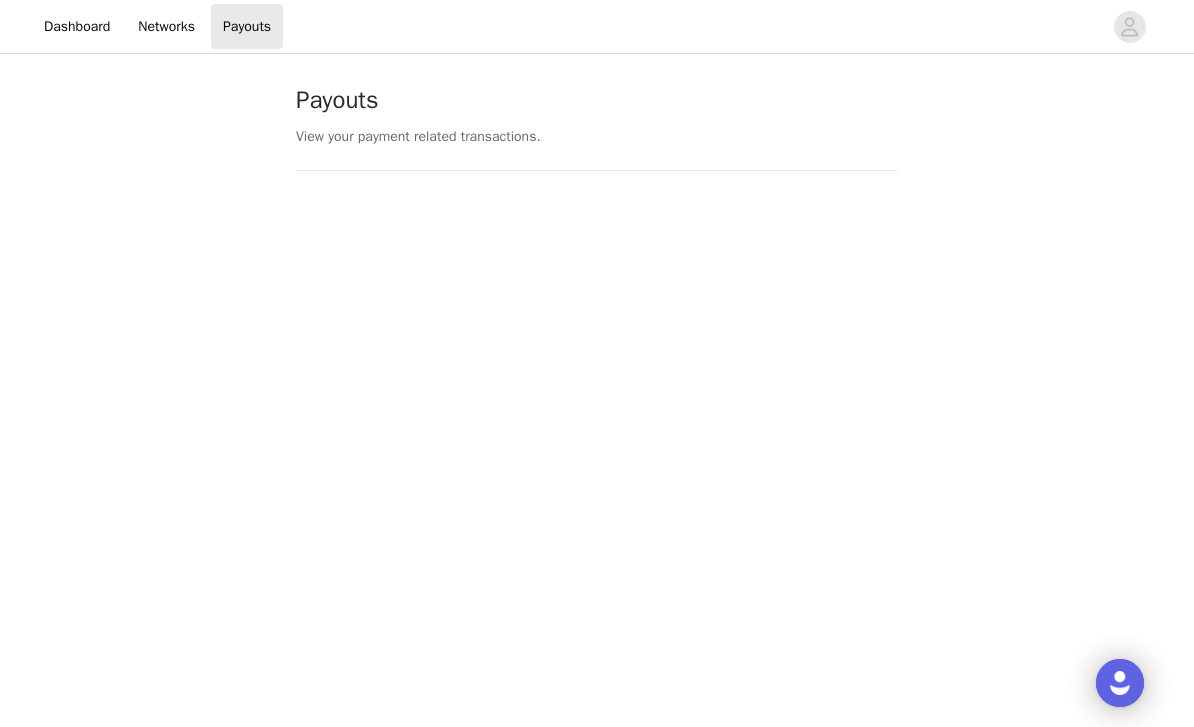 click on "Networks" at bounding box center [166, 26] 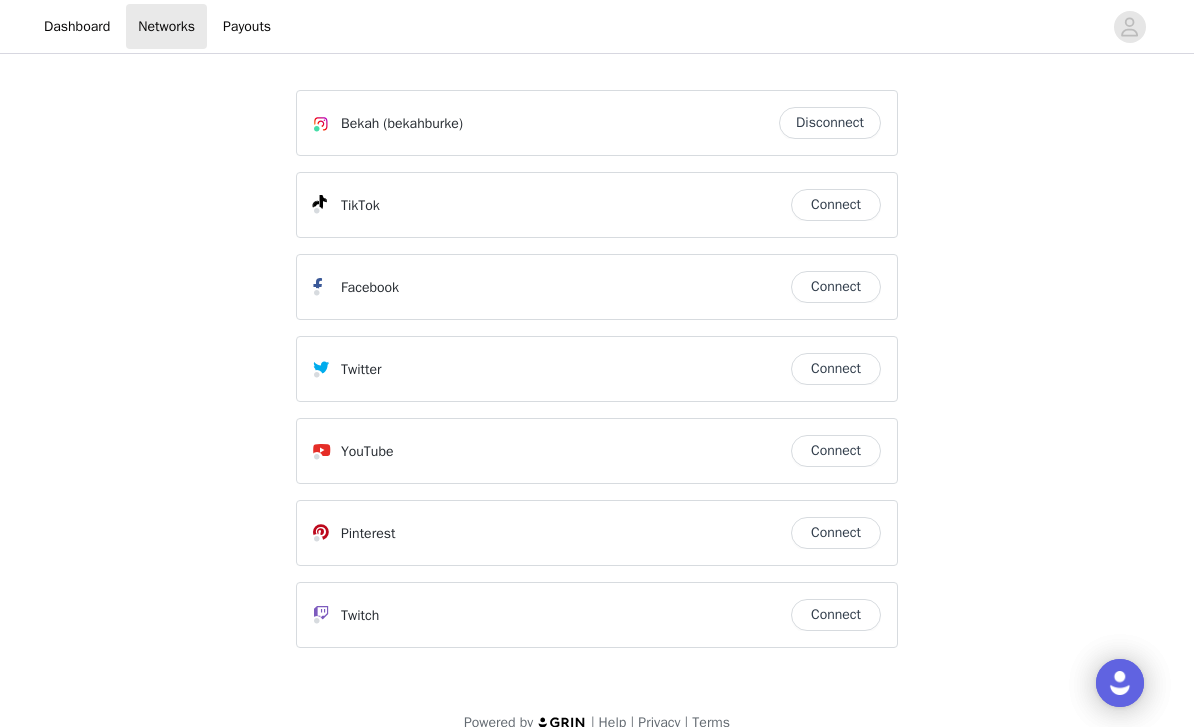 click on "Connect" at bounding box center (836, 205) 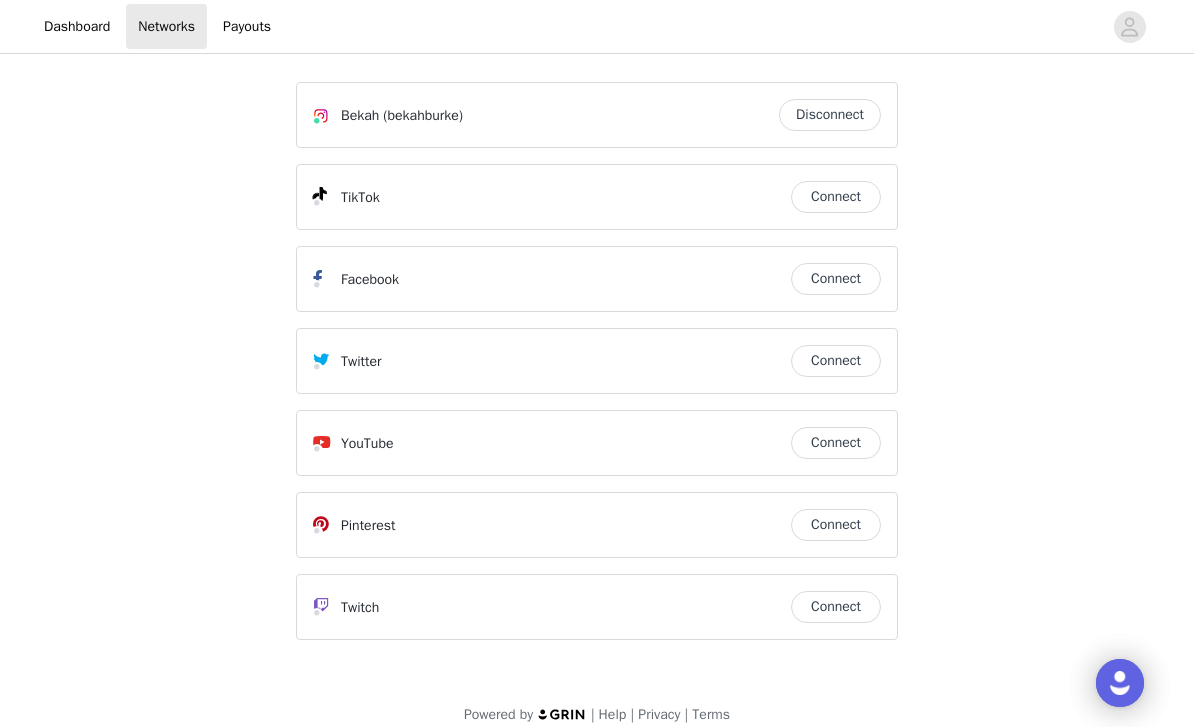 scroll, scrollTop: 30, scrollLeft: 0, axis: vertical 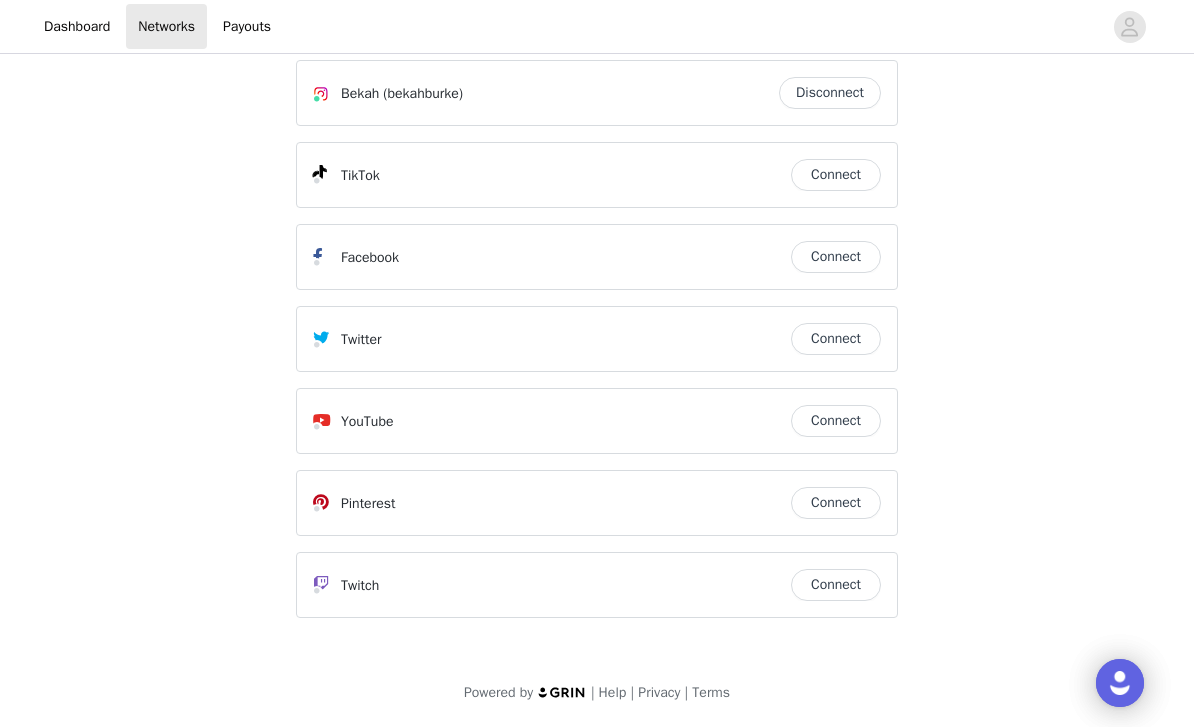 click on "Connect" at bounding box center (836, 175) 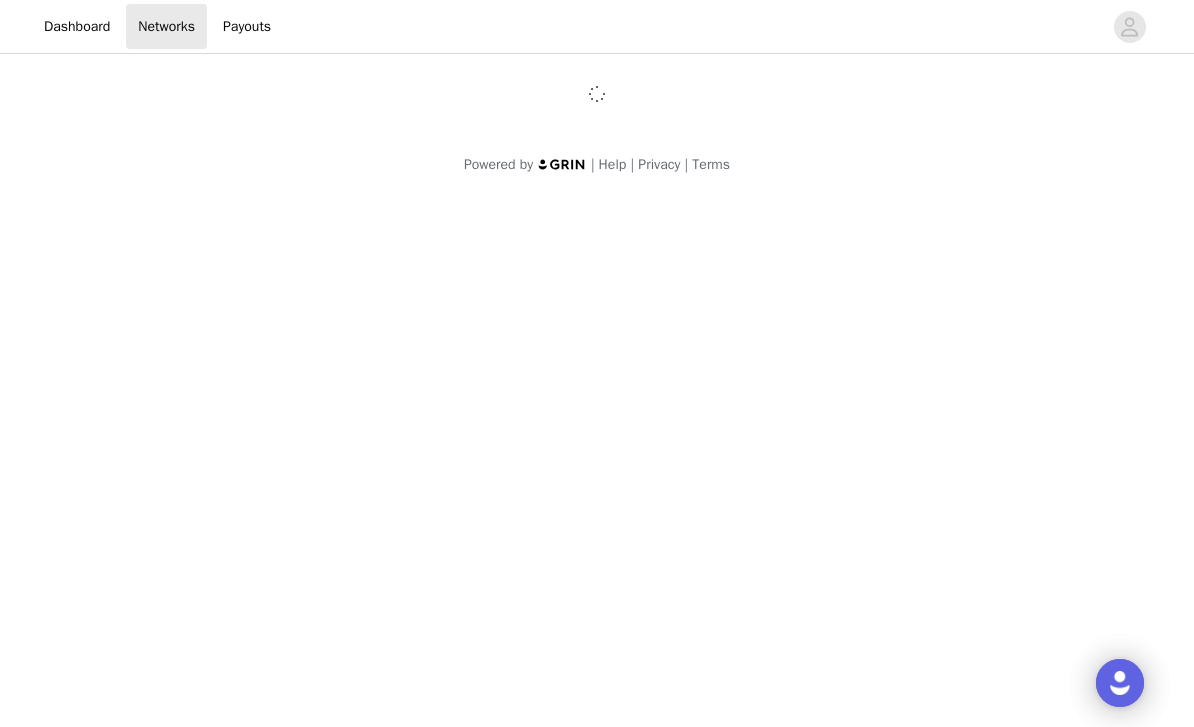 scroll, scrollTop: 0, scrollLeft: 0, axis: both 